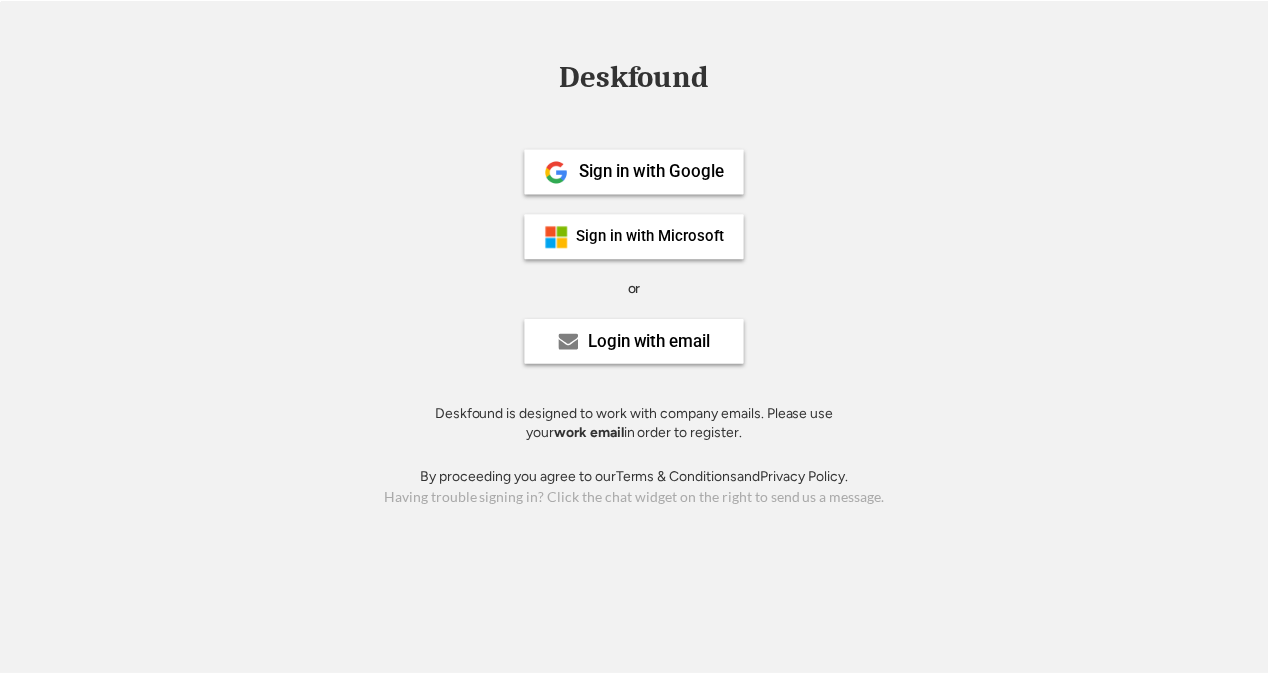 scroll, scrollTop: 0, scrollLeft: 0, axis: both 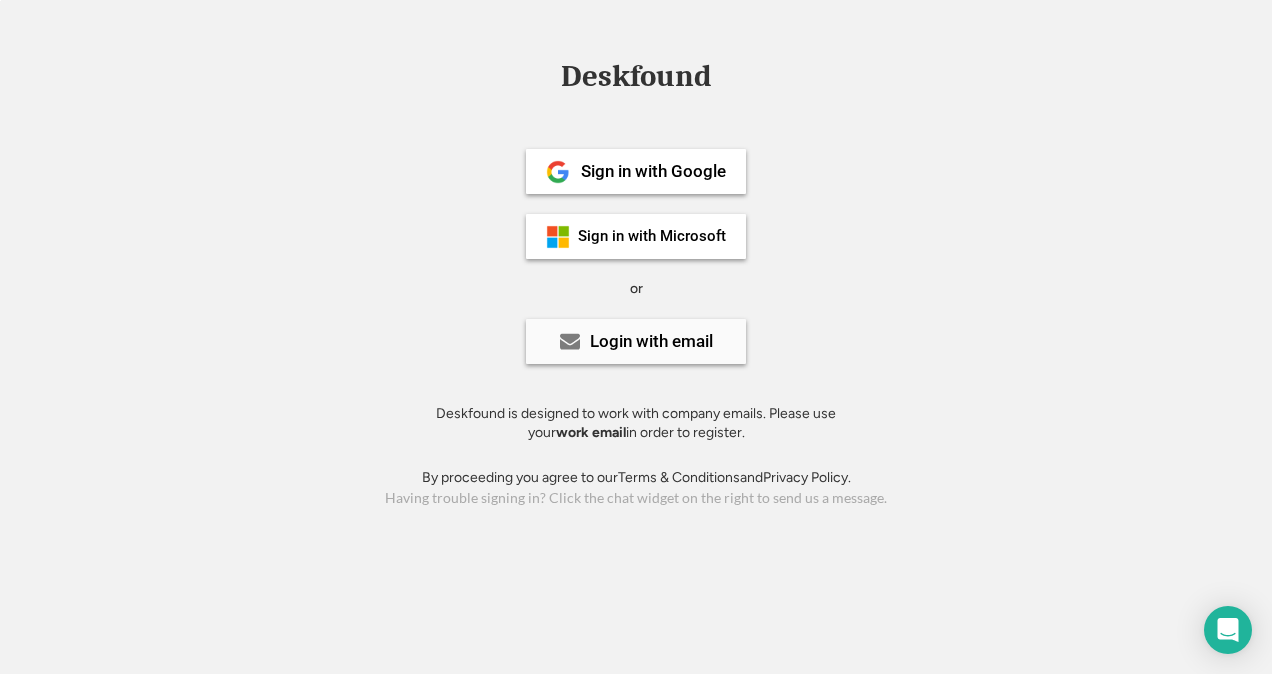 click on "Login with email" at bounding box center [651, 341] 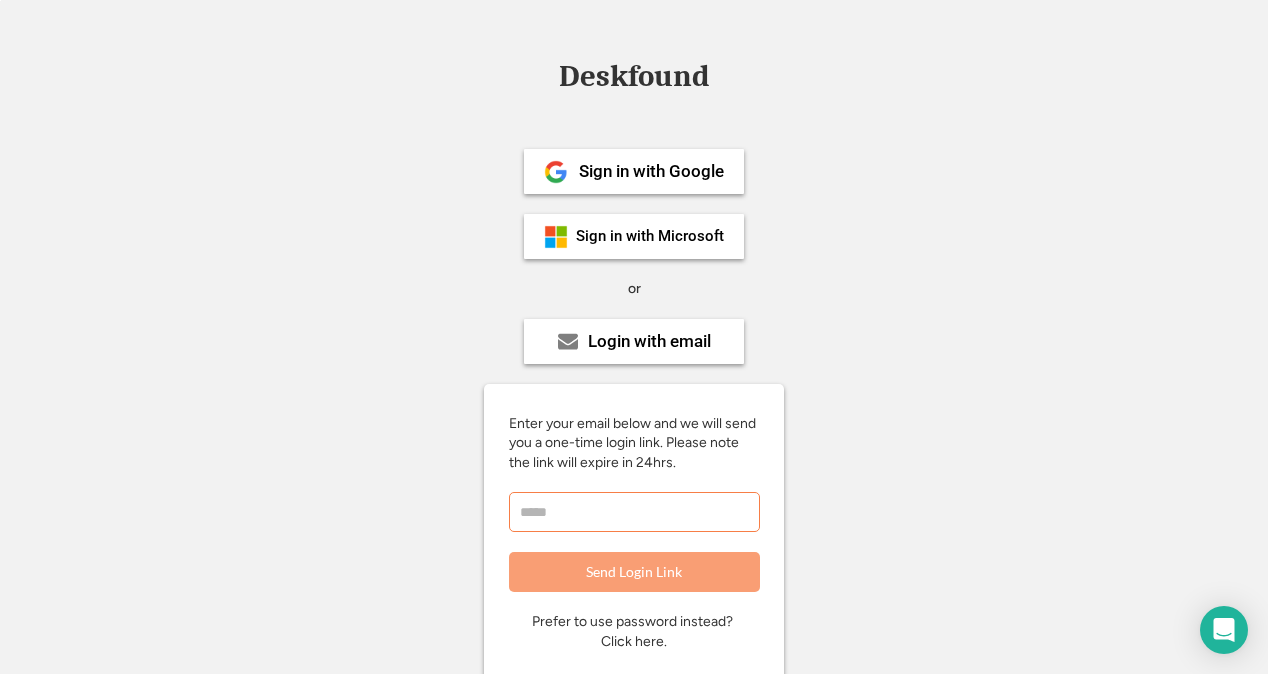 click at bounding box center [634, 512] 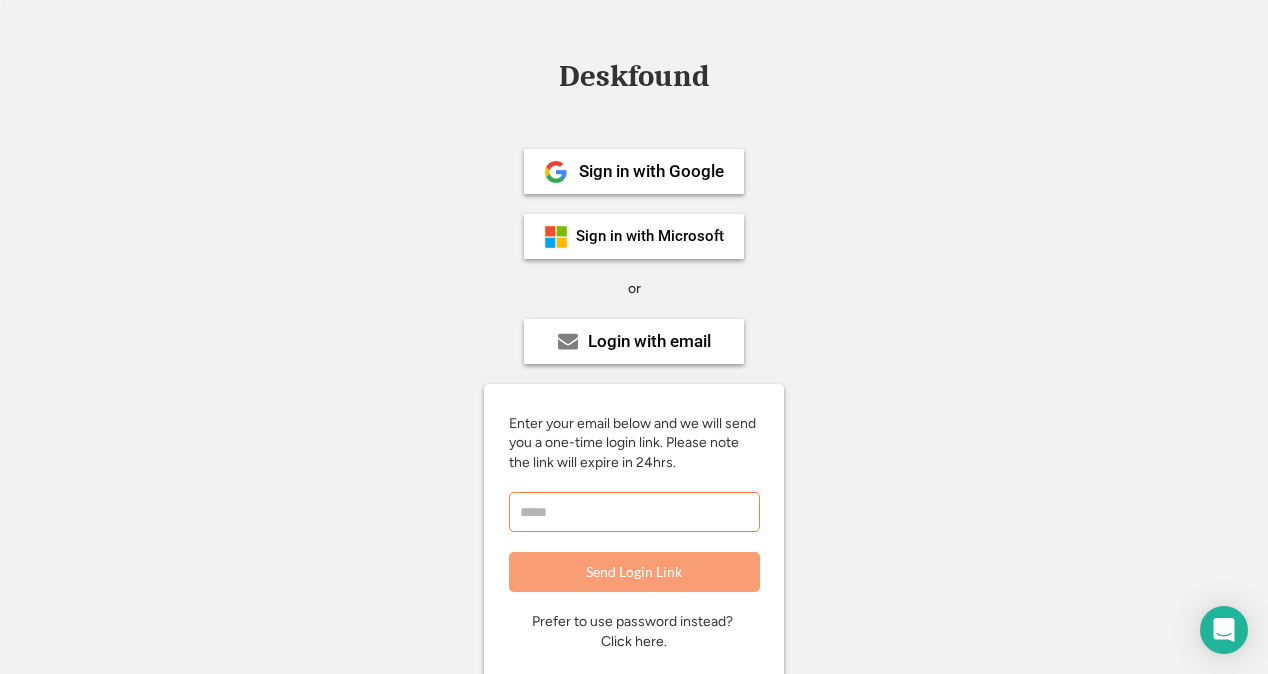 type on "**********" 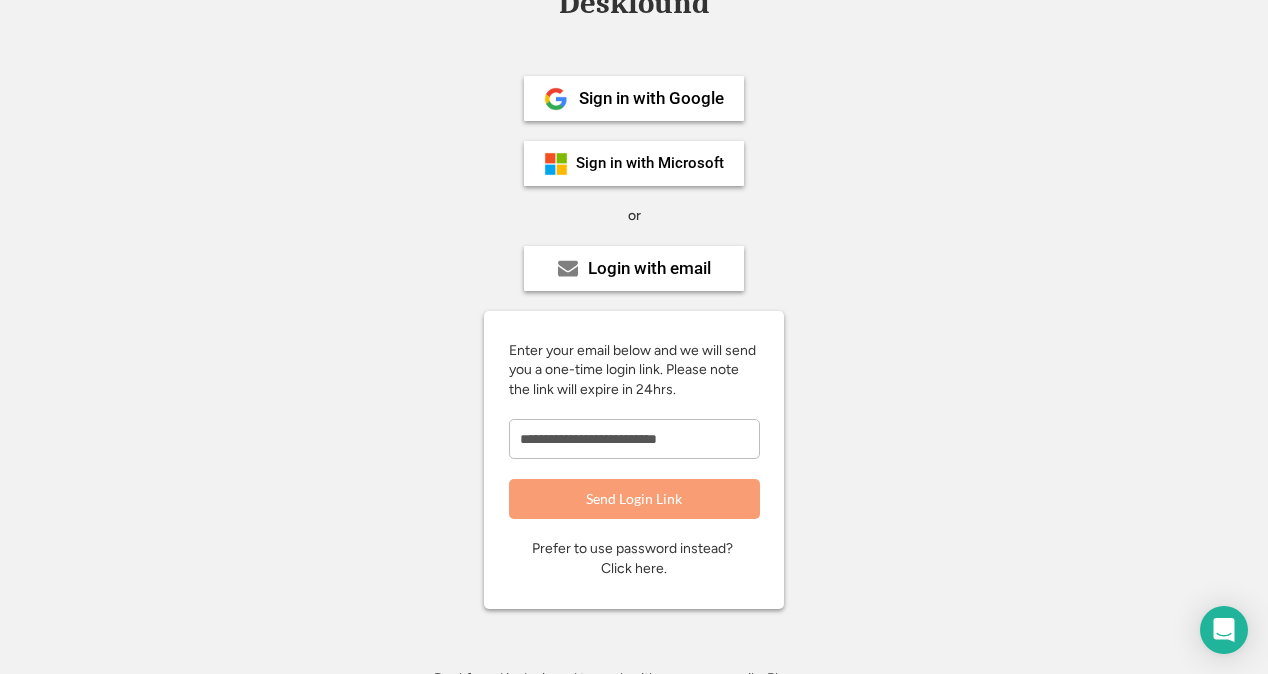 scroll, scrollTop: 79, scrollLeft: 0, axis: vertical 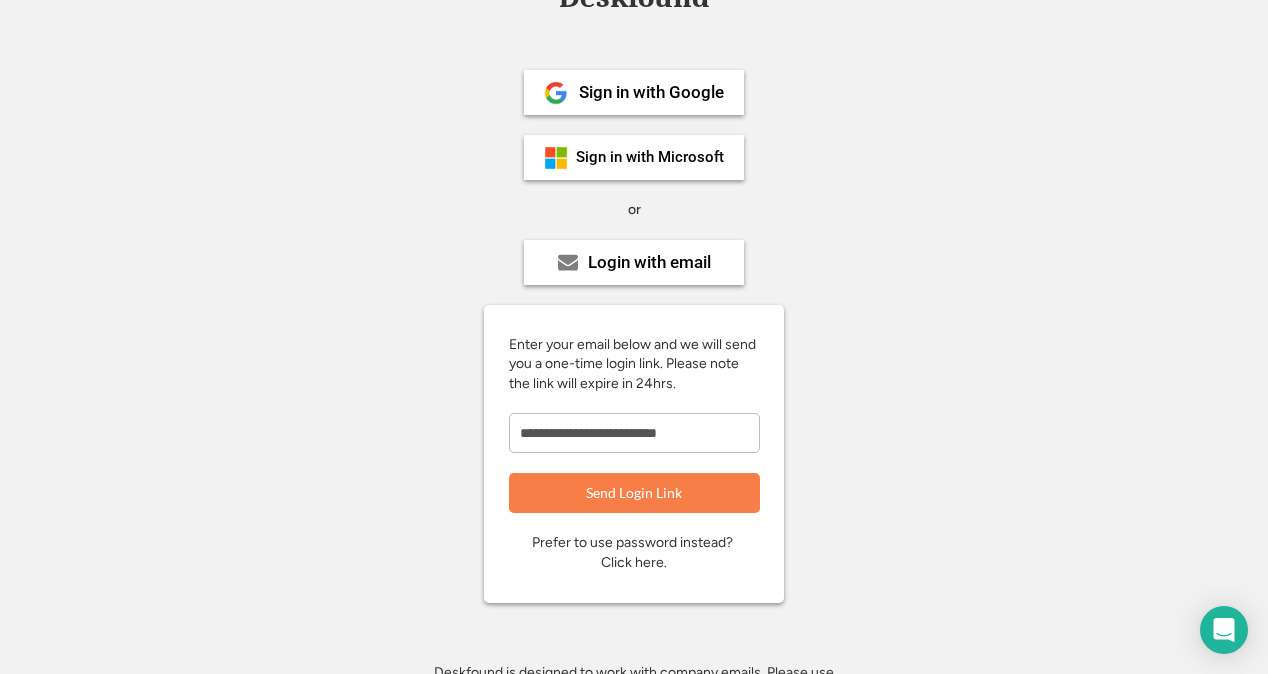click on "Prefer to use password instead?
Click here." at bounding box center (634, 552) 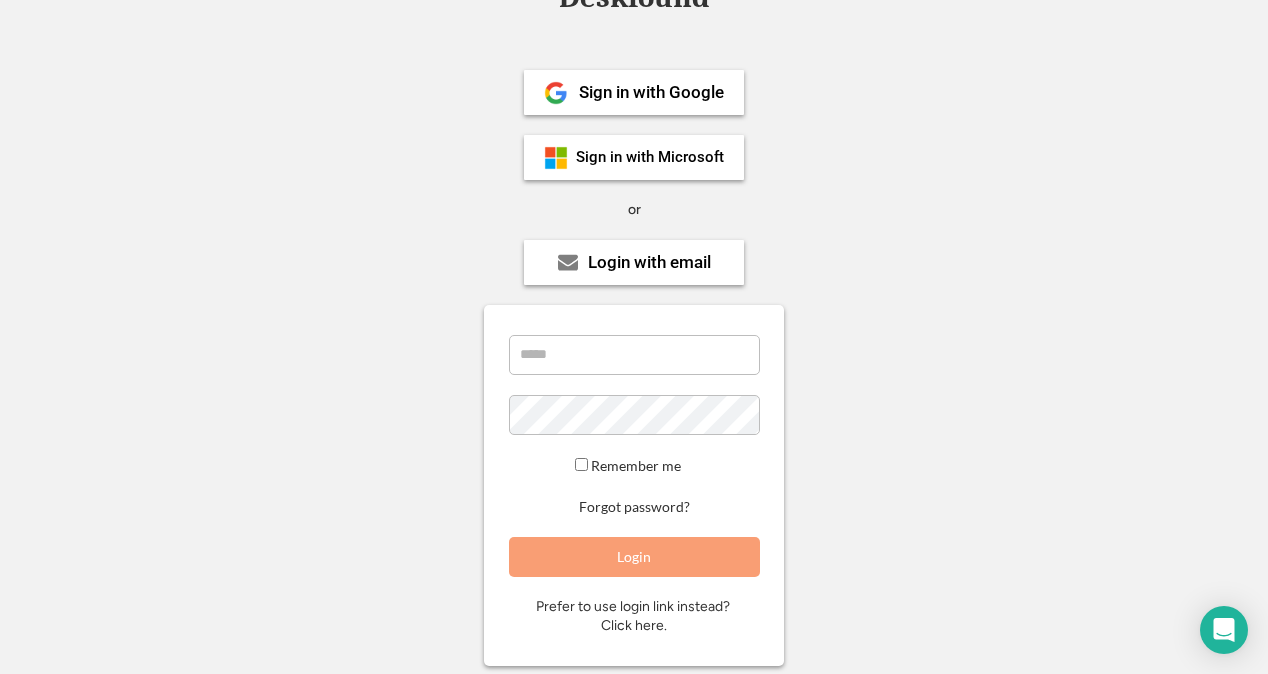 click on "Remember me" at bounding box center (636, 465) 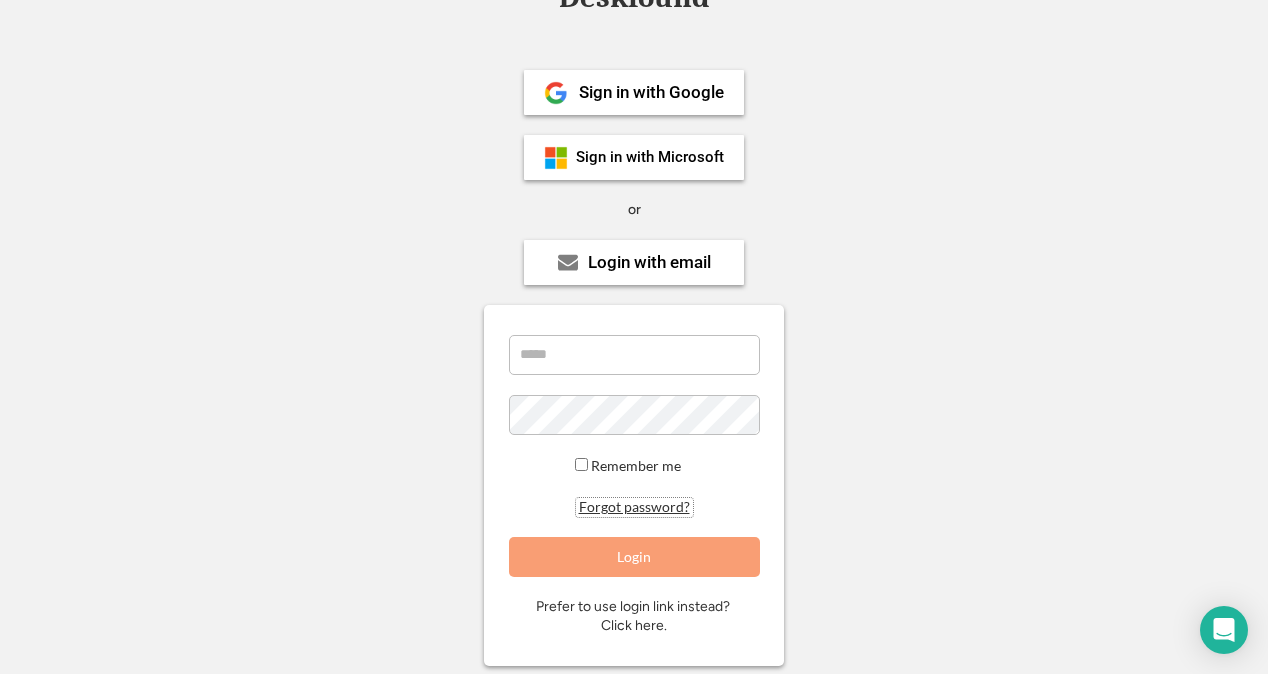 click on "Forgot password?" at bounding box center [634, 507] 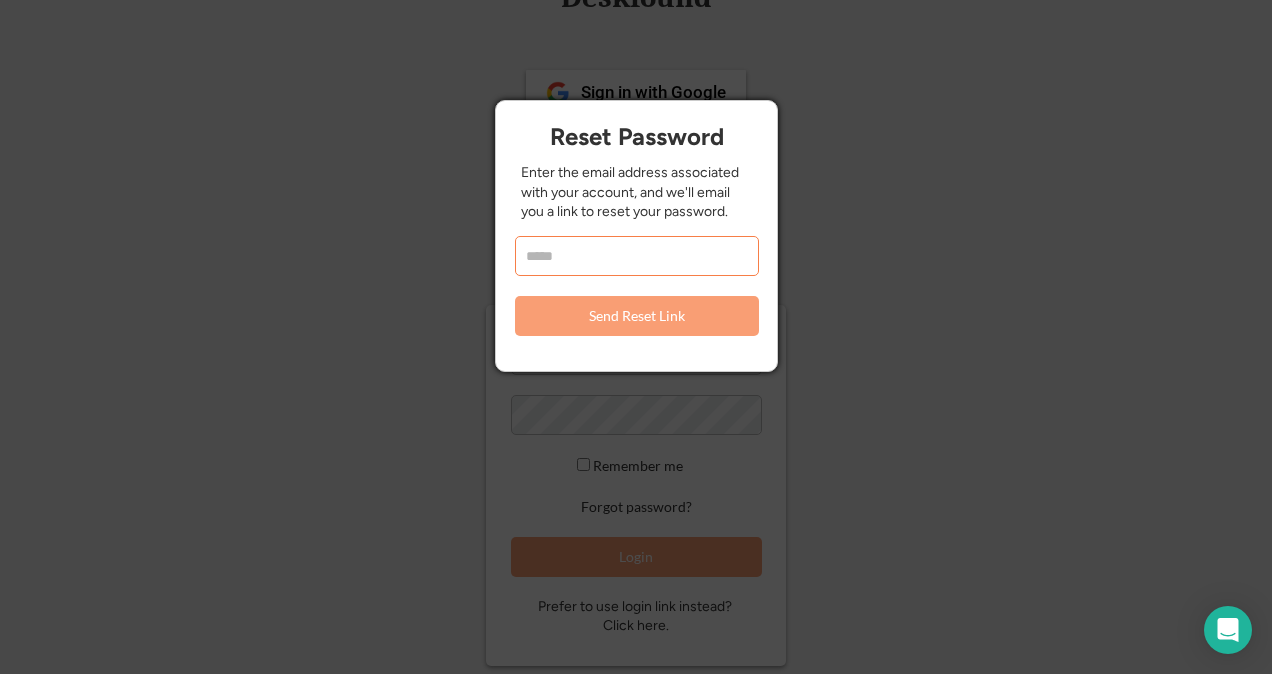 drag, startPoint x: 578, startPoint y: 240, endPoint x: 556, endPoint y: 251, distance: 24.596748 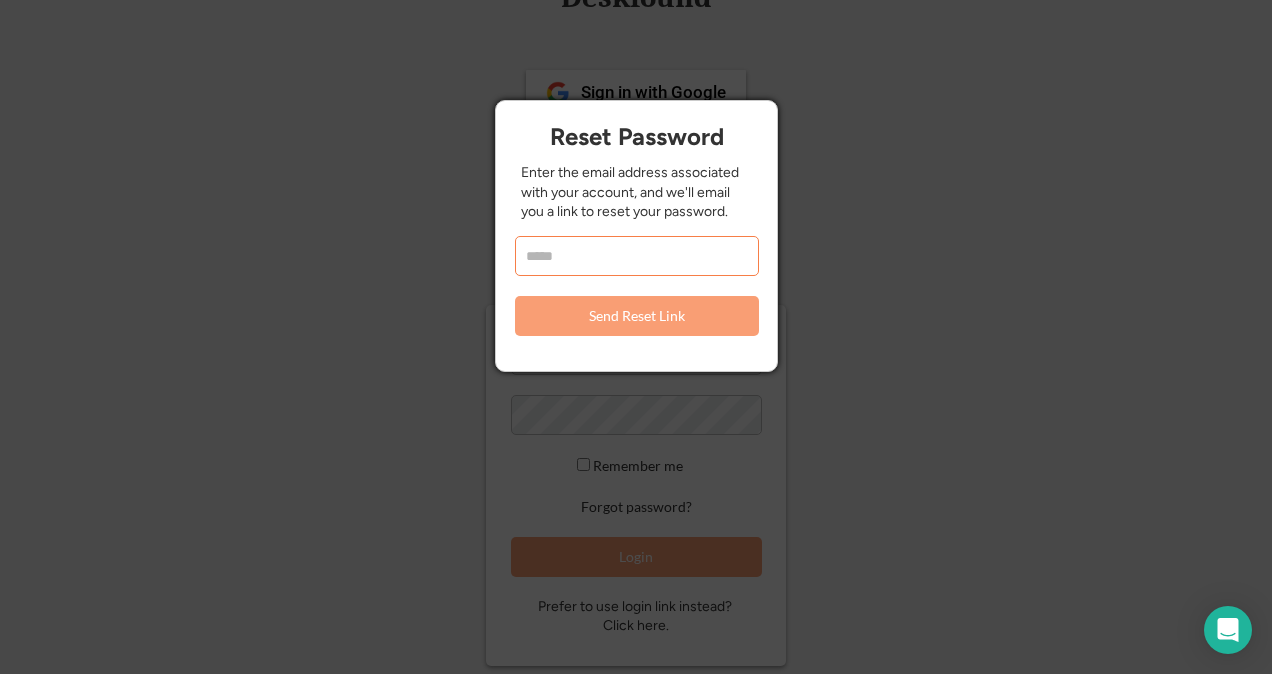 type on "**********" 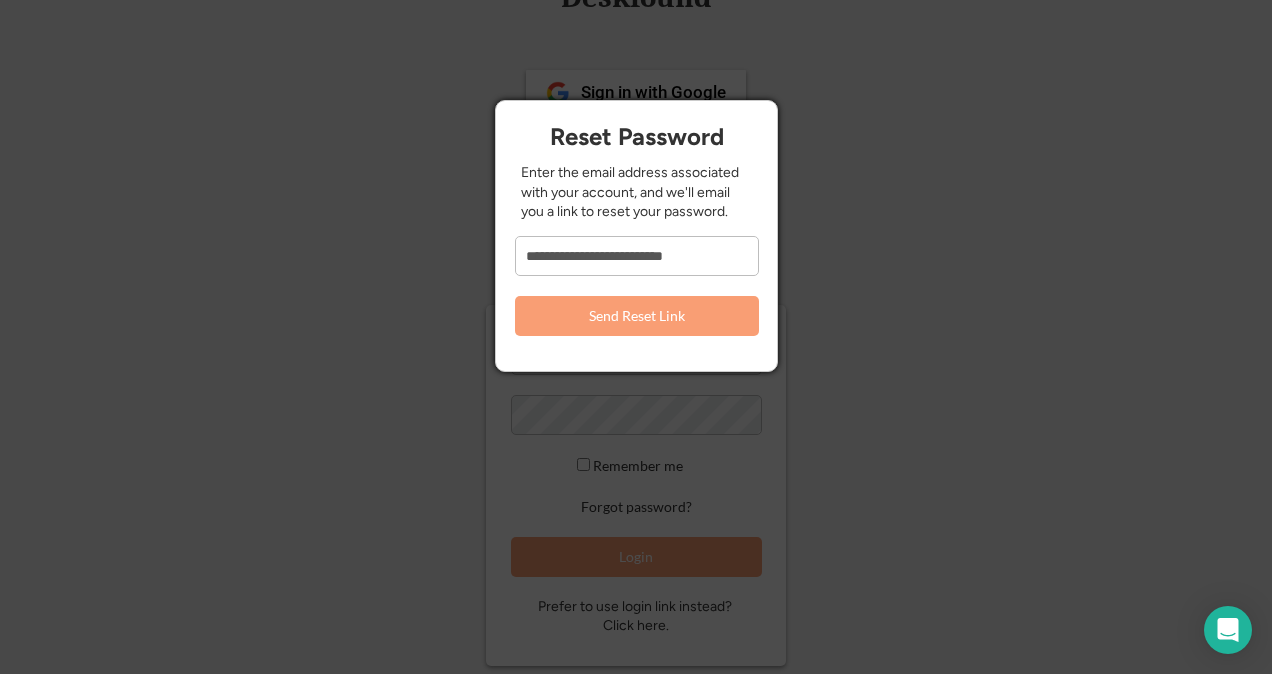 click on "Send Reset Link" at bounding box center [637, 316] 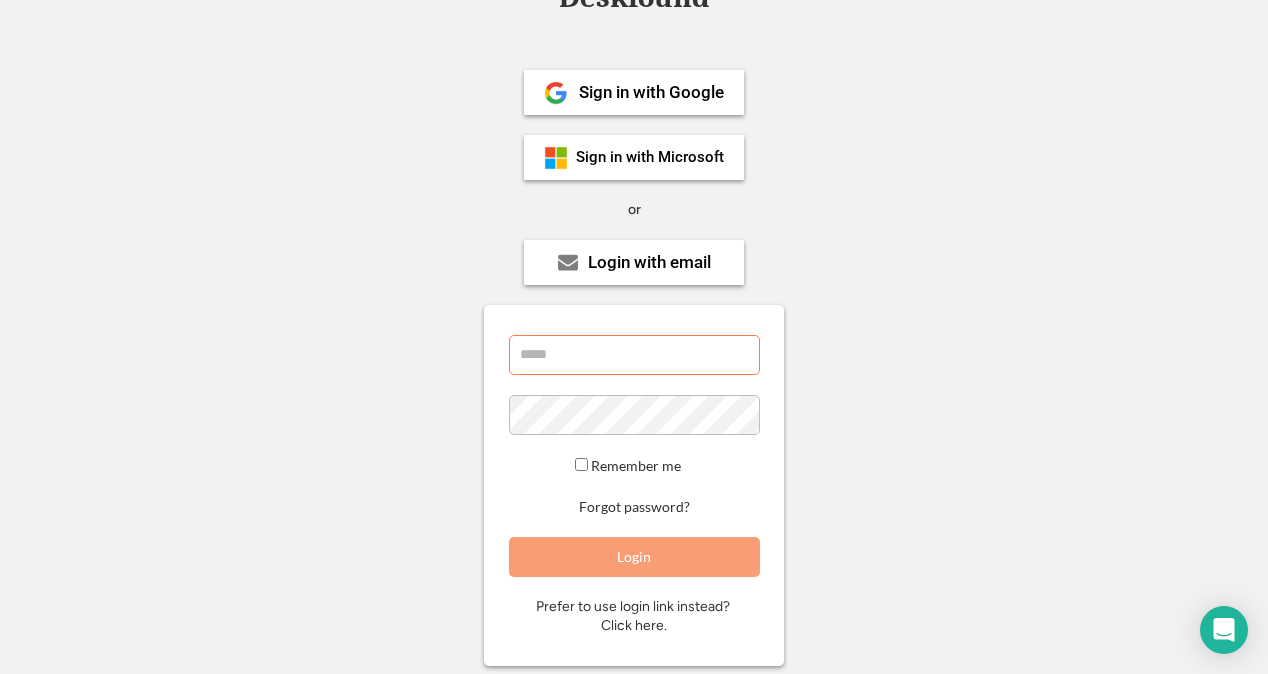 click at bounding box center (634, 355) 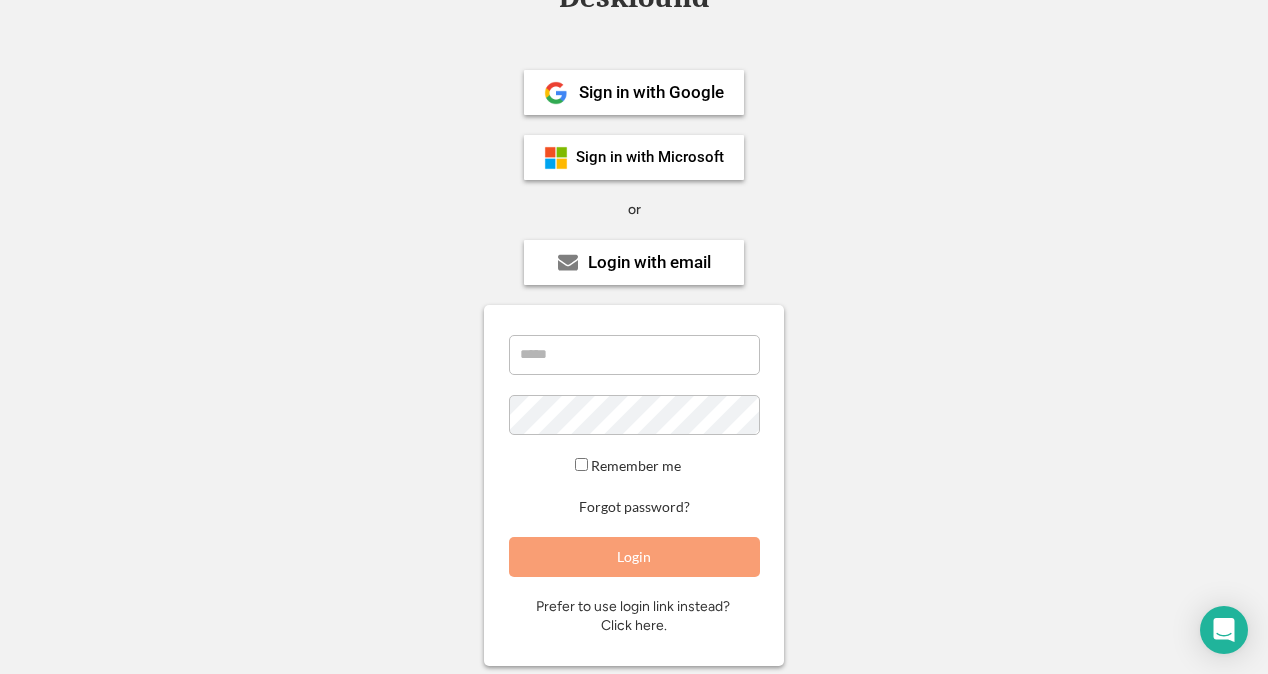 click on "**********" at bounding box center [634, 408] 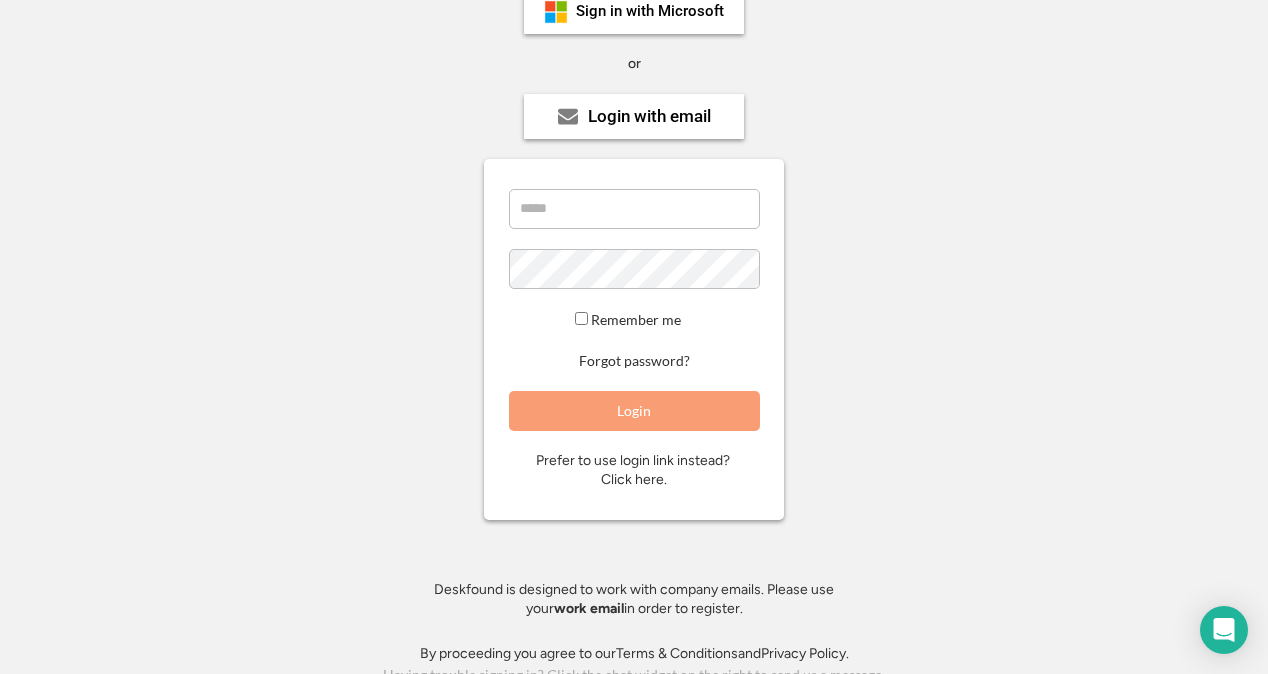 scroll, scrollTop: 228, scrollLeft: 0, axis: vertical 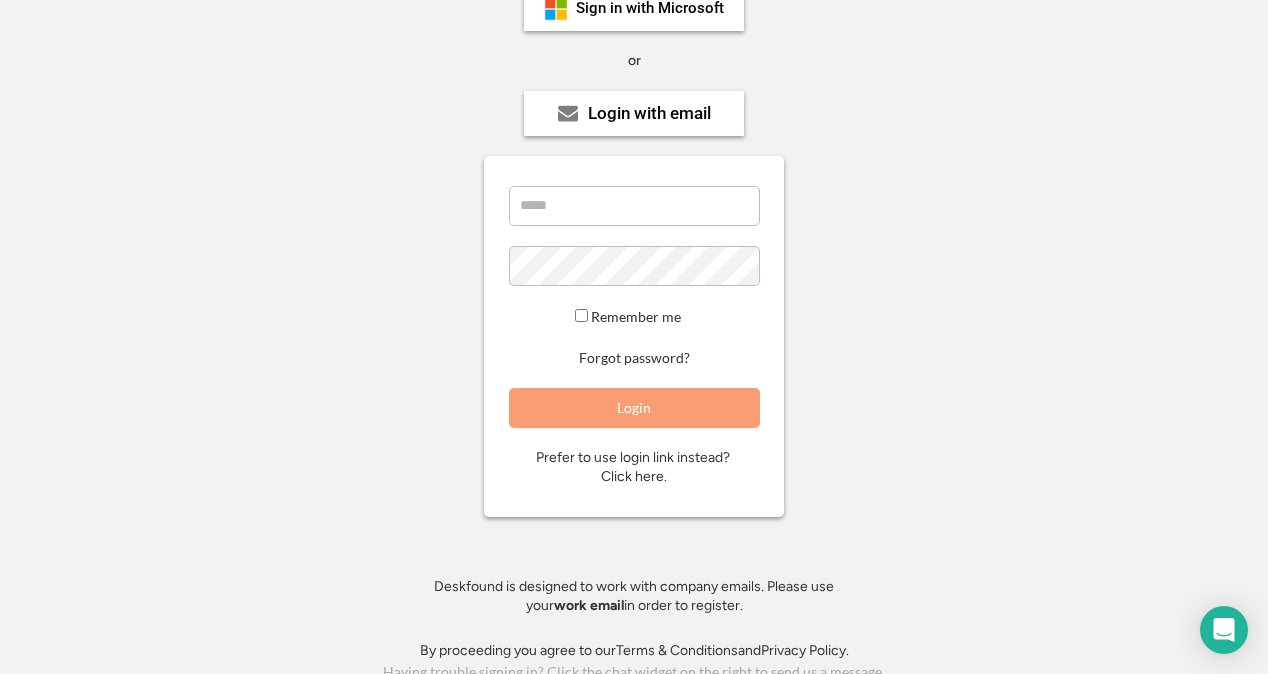 click on "Prefer to use login link instead?
Click here." 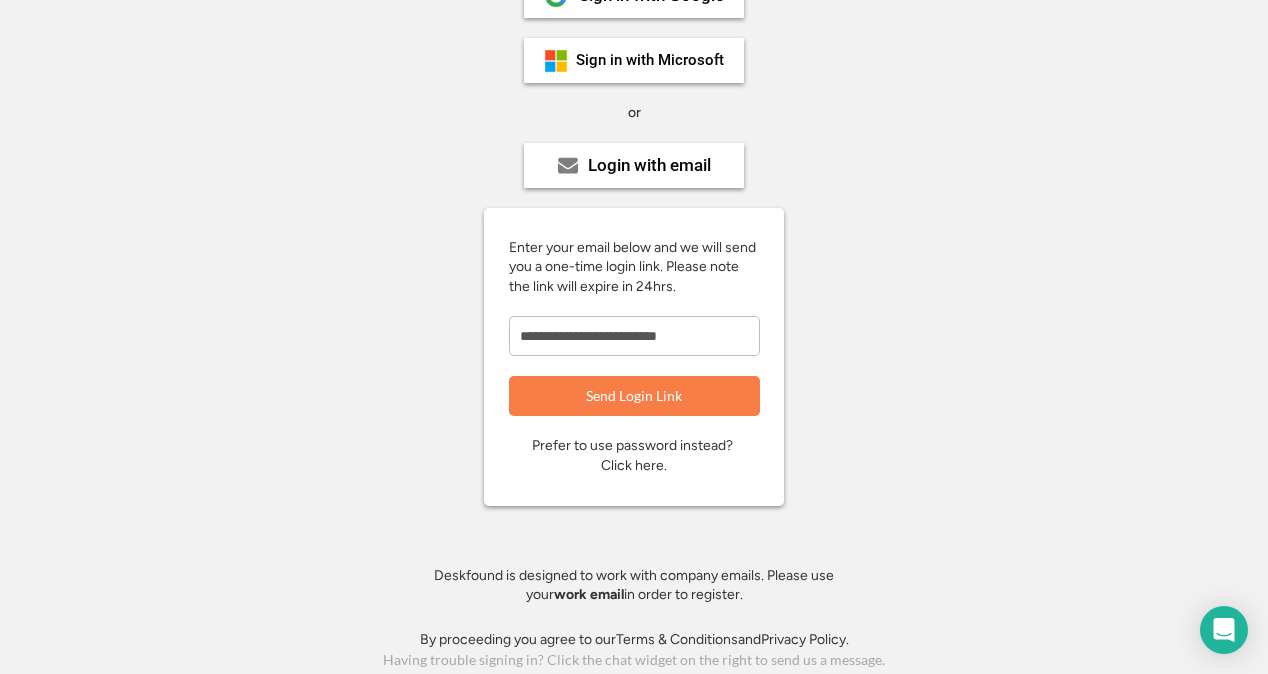 click on "Prefer to use password instead?
Click here." 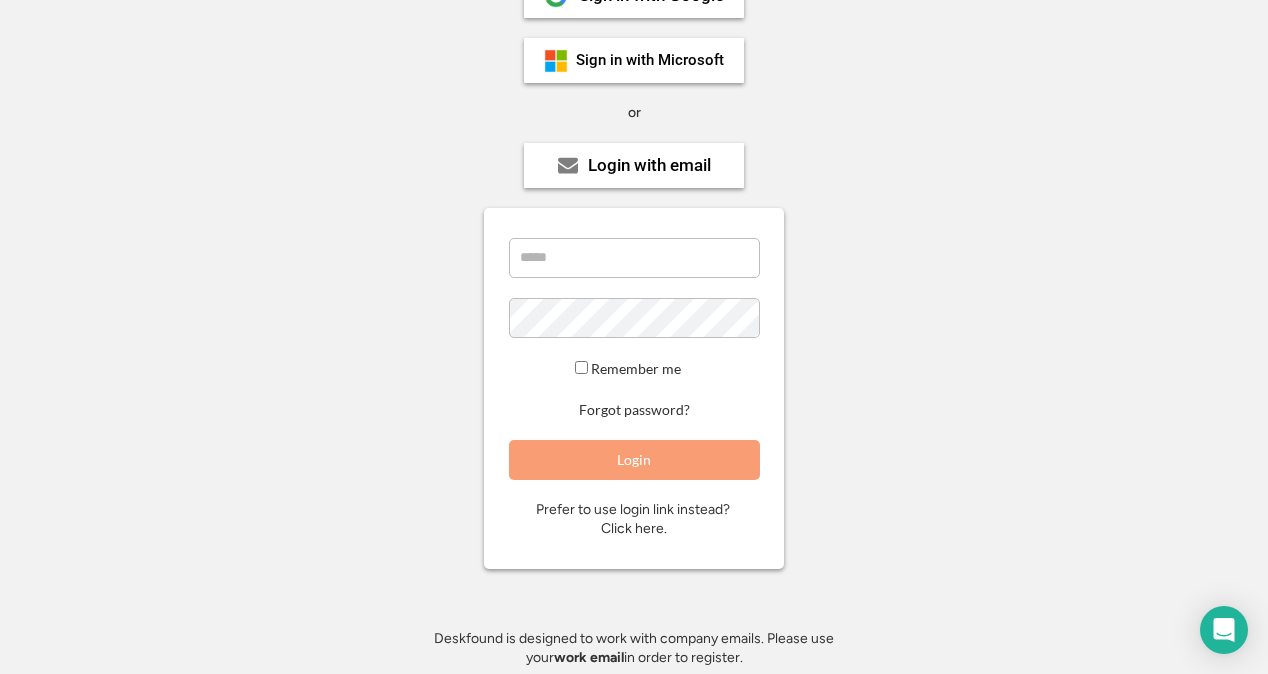 scroll, scrollTop: 228, scrollLeft: 0, axis: vertical 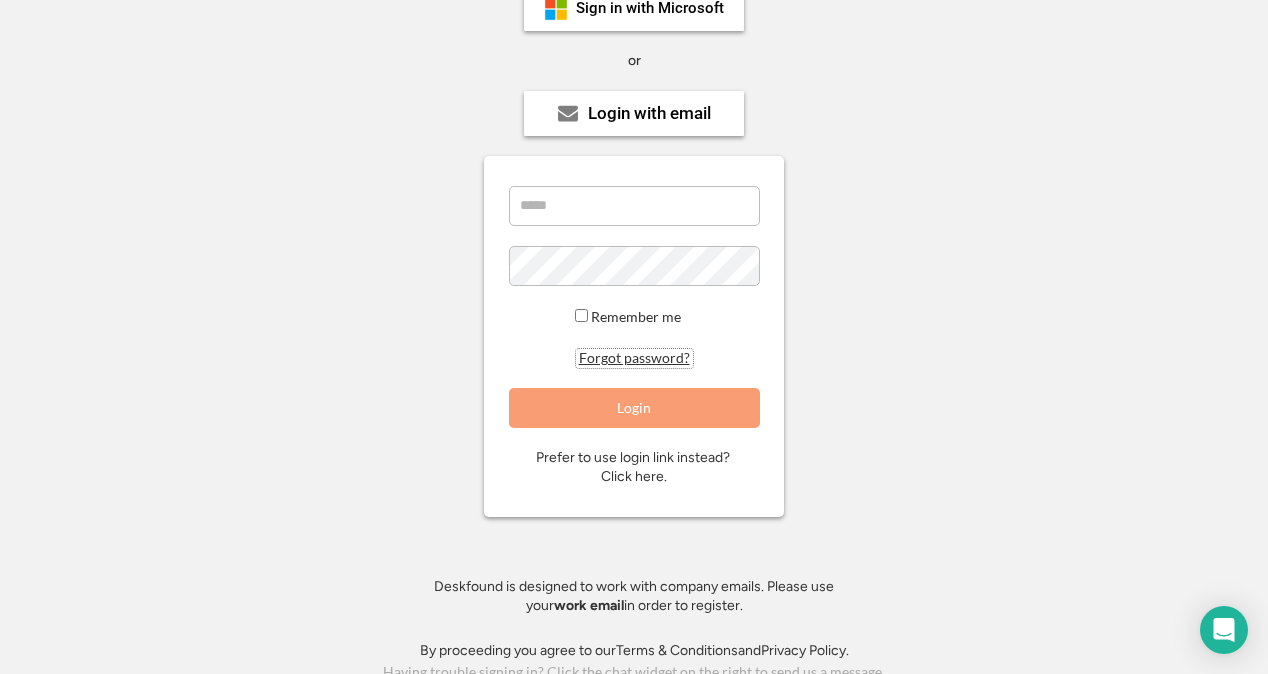 click on "Forgot password?" at bounding box center [634, 358] 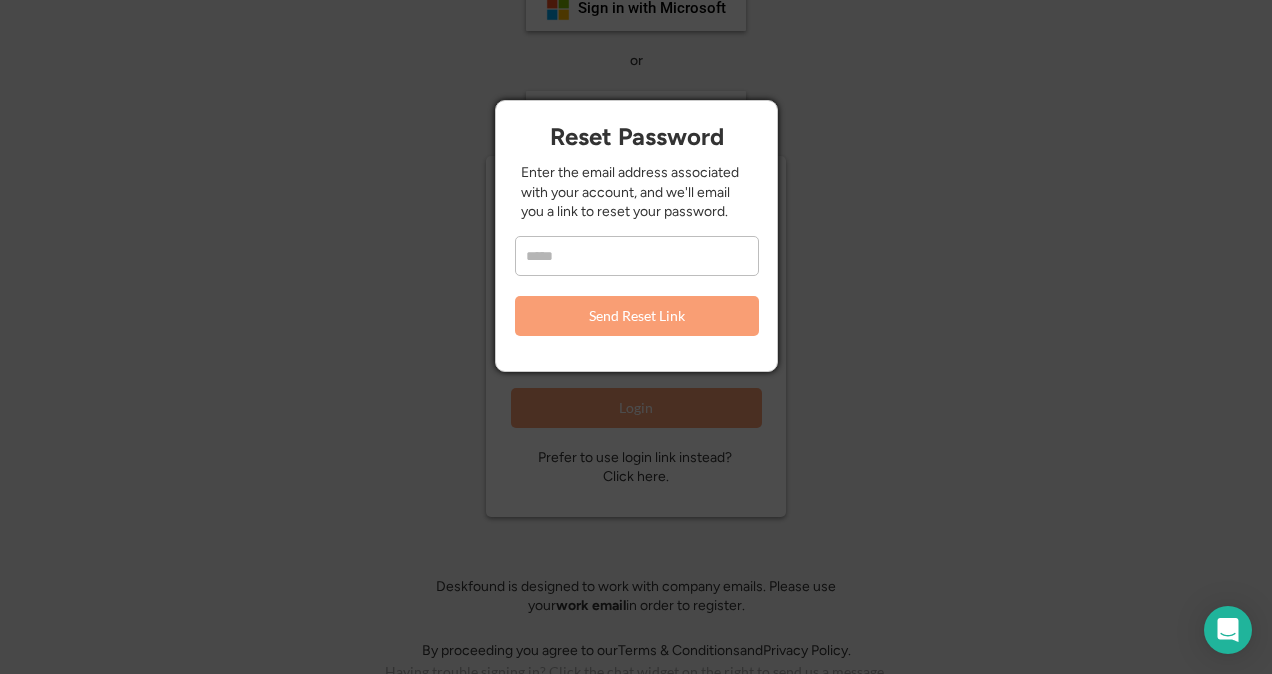 click at bounding box center (637, 256) 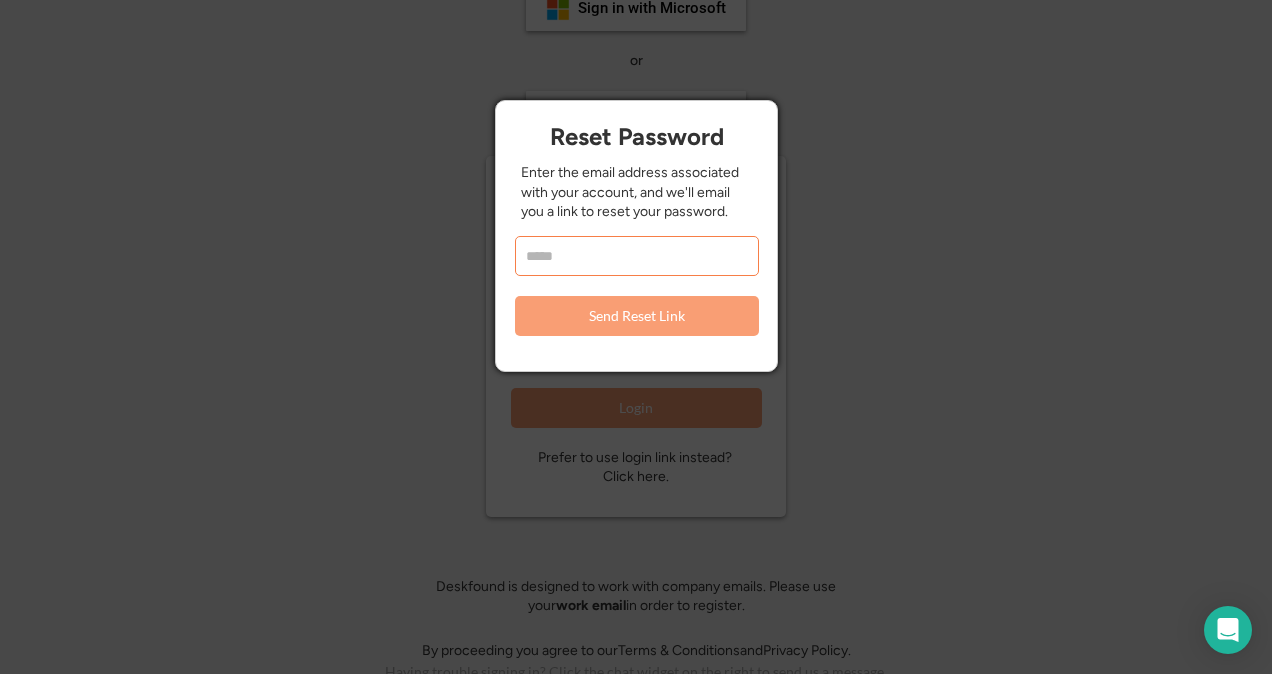 type on "**********" 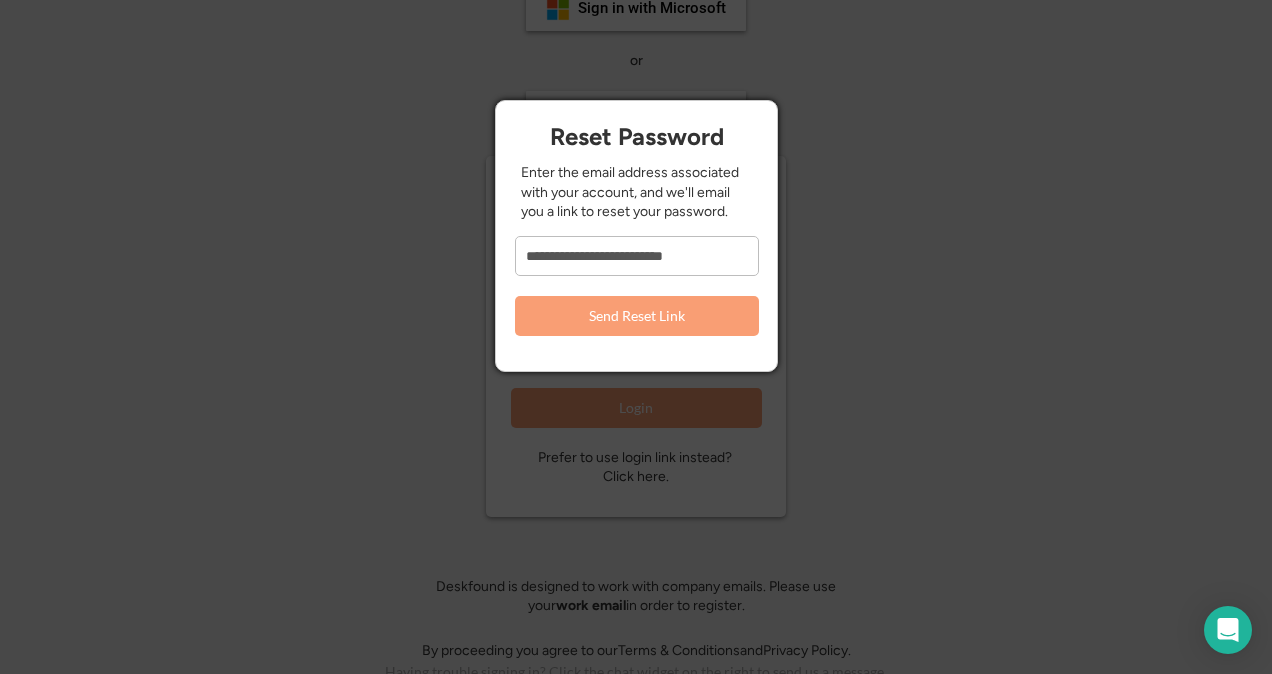 click on "Send Reset Link" at bounding box center (637, 316) 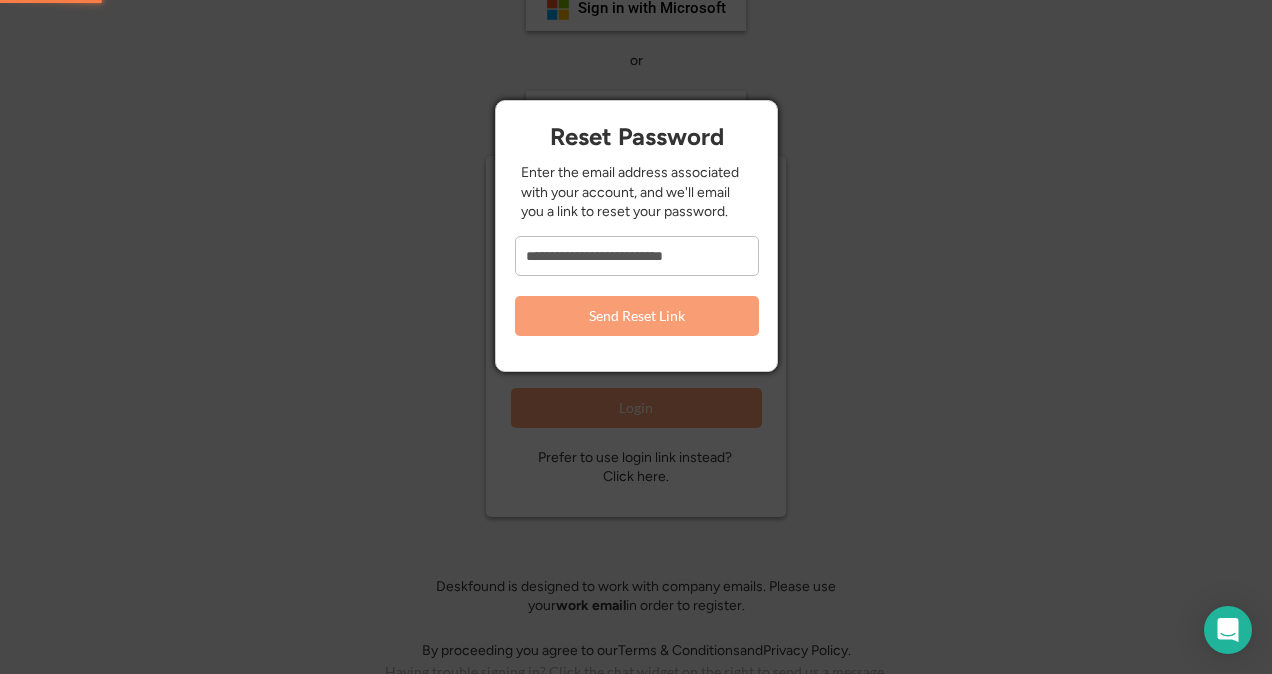 type 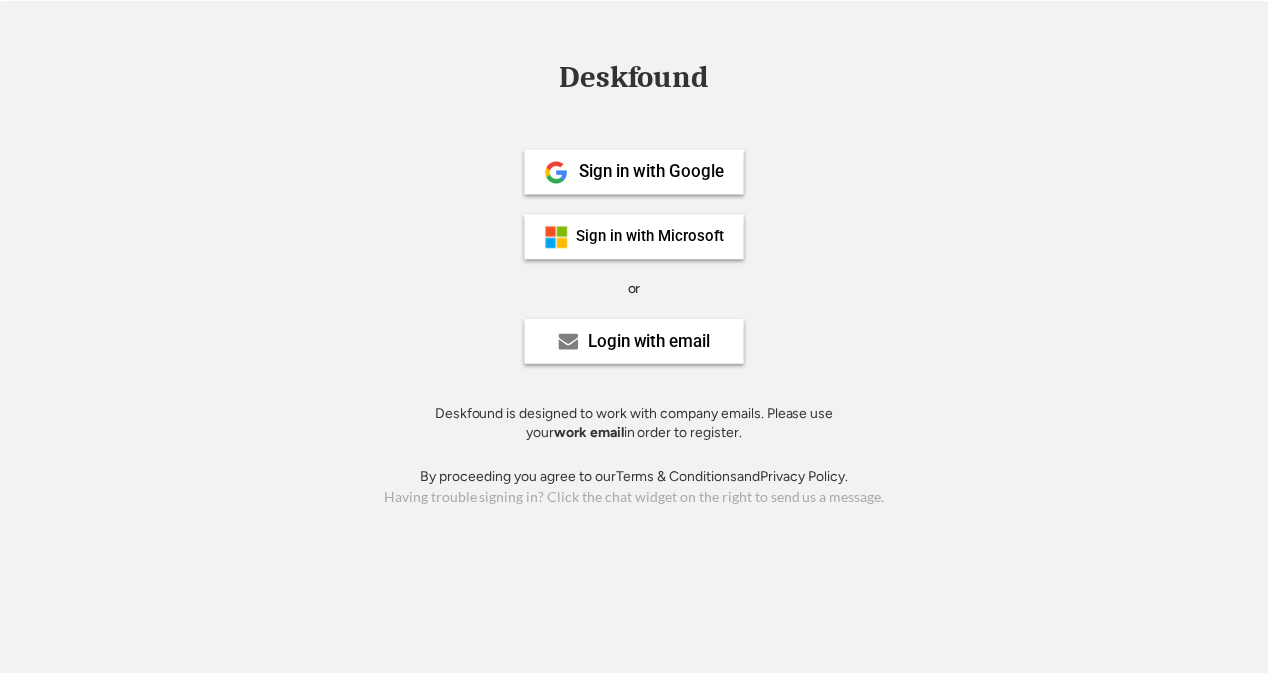 scroll, scrollTop: 0, scrollLeft: 0, axis: both 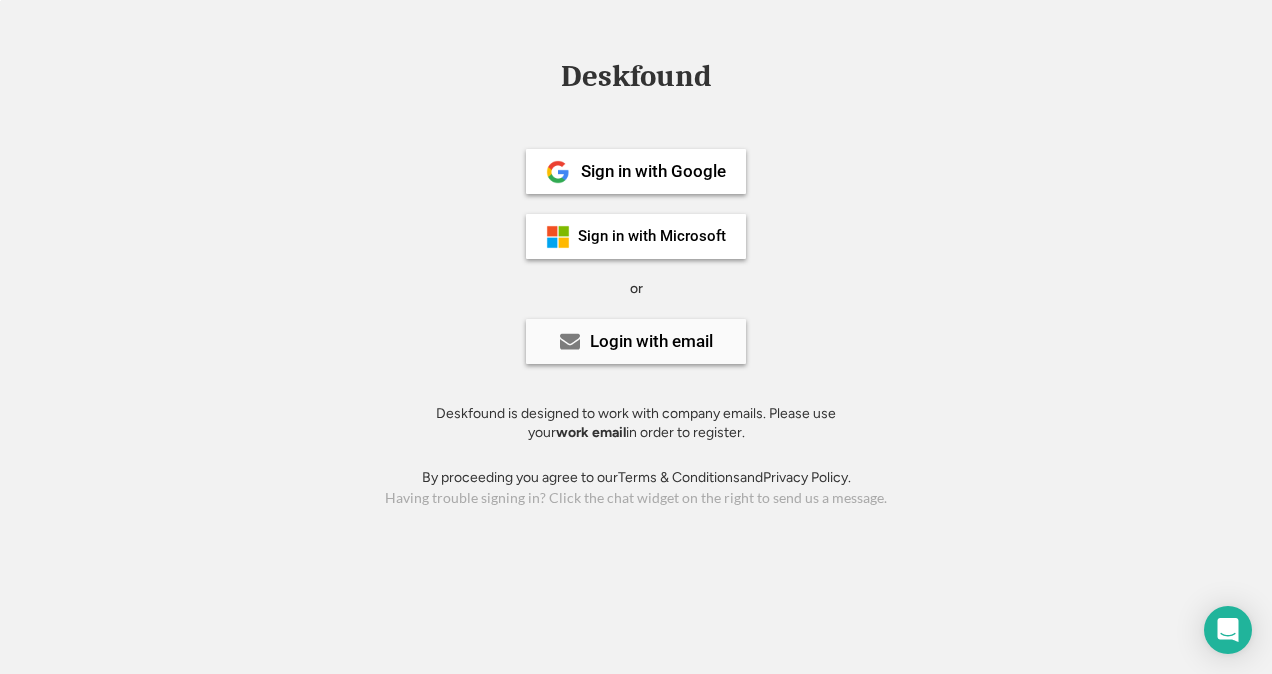 click on "Login with email" at bounding box center (651, 341) 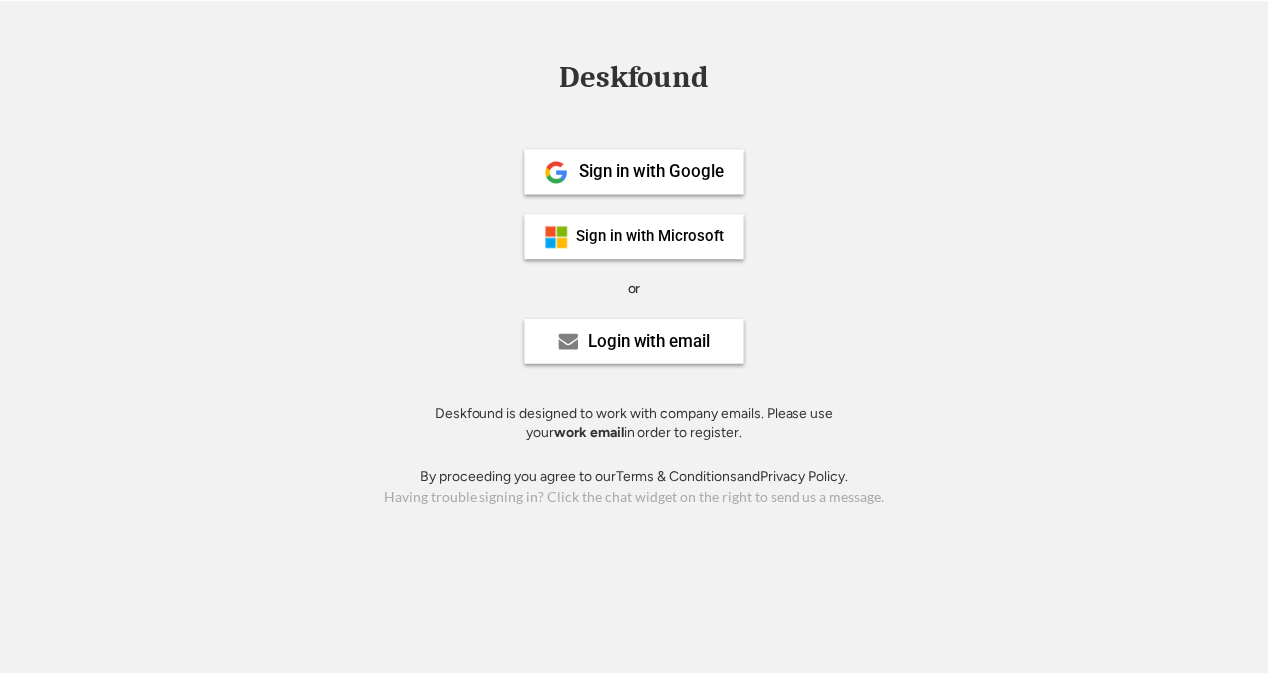 scroll, scrollTop: 0, scrollLeft: 0, axis: both 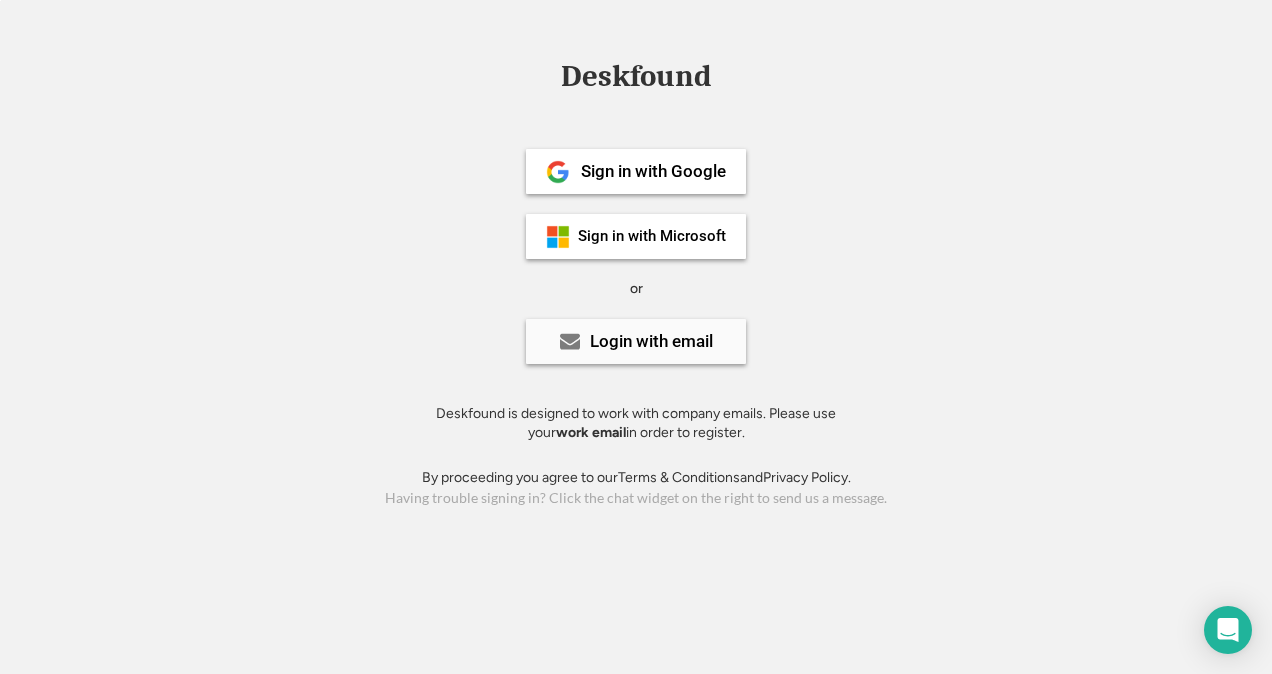 click on "Login with email" at bounding box center (651, 341) 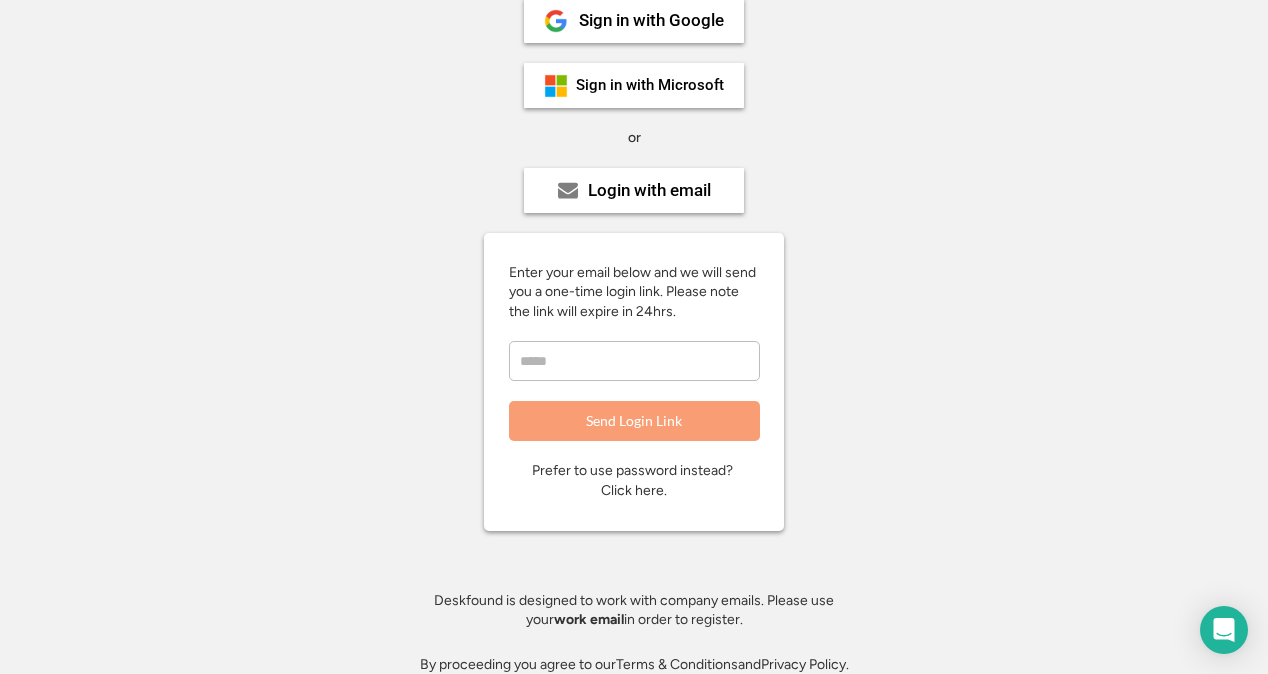 scroll, scrollTop: 156, scrollLeft: 0, axis: vertical 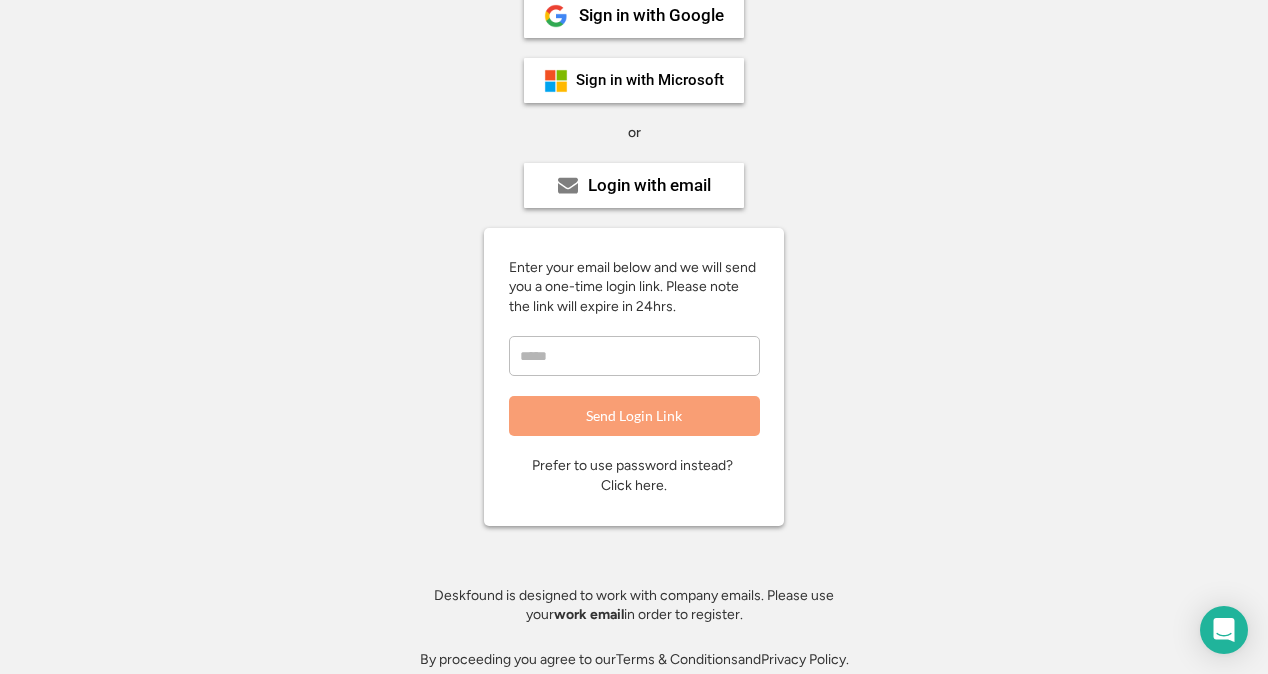 click on "Prefer to use password instead?
Click here." at bounding box center (634, 475) 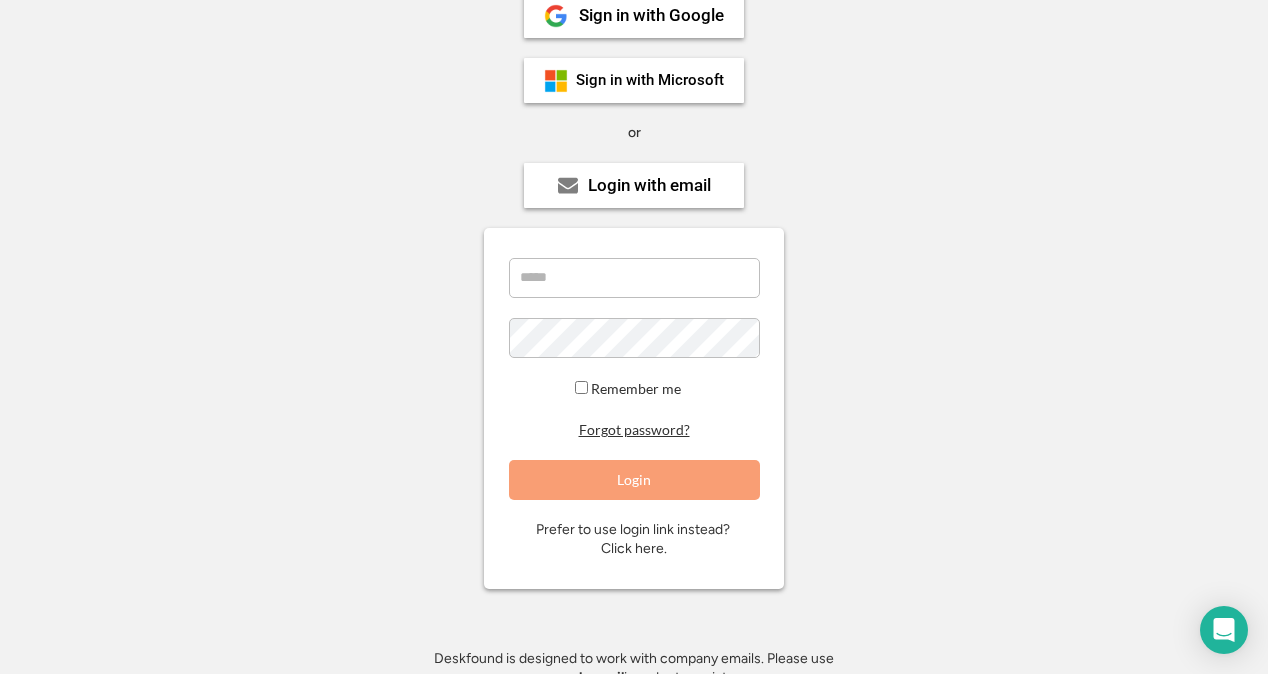 click on "Forgot password?" at bounding box center [634, 430] 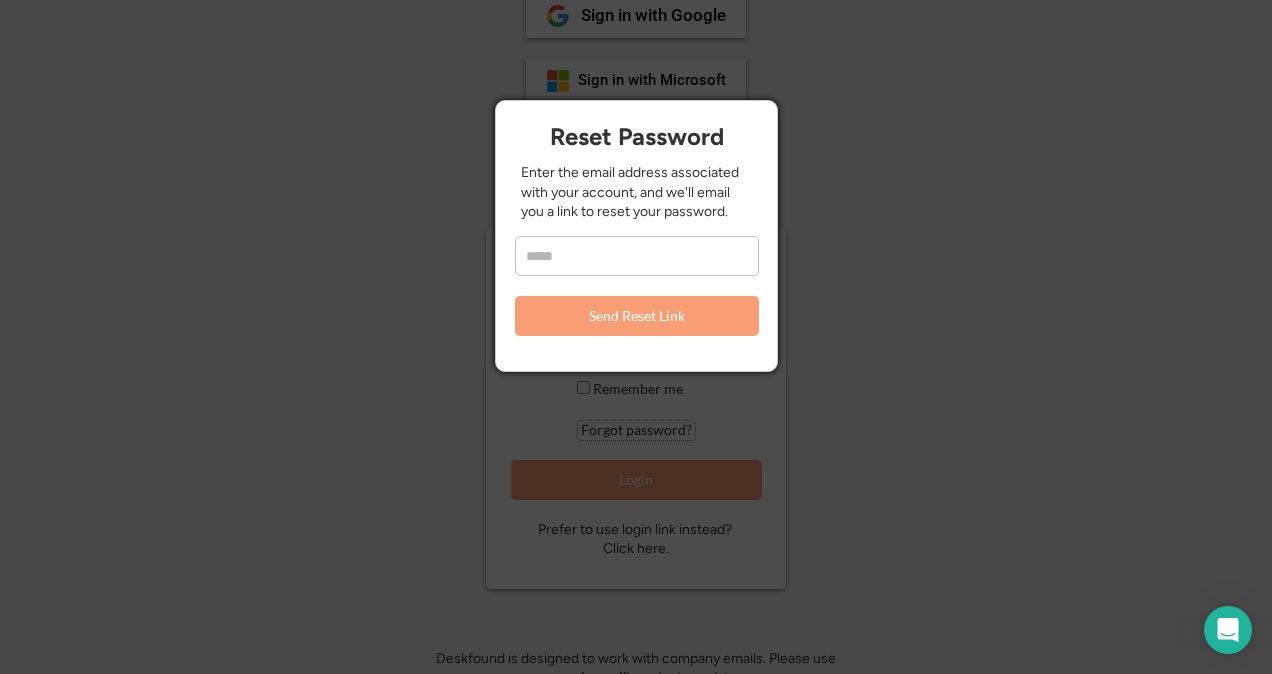 click at bounding box center (637, 256) 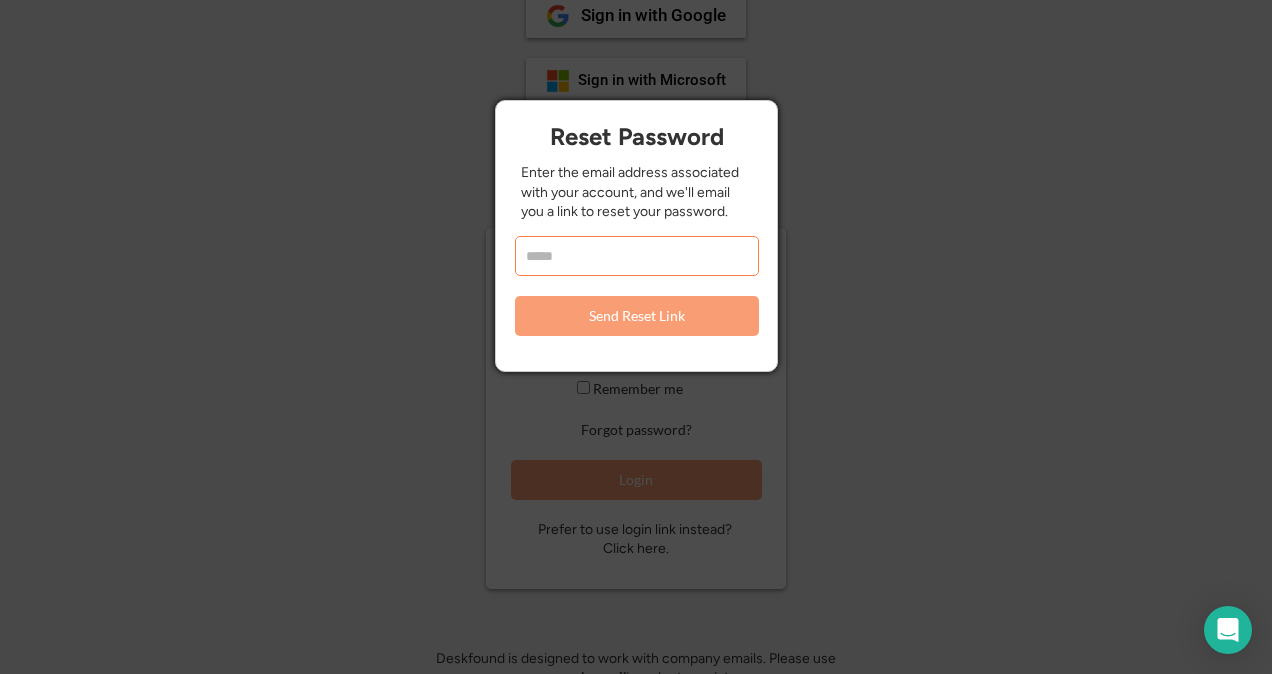 type on "**********" 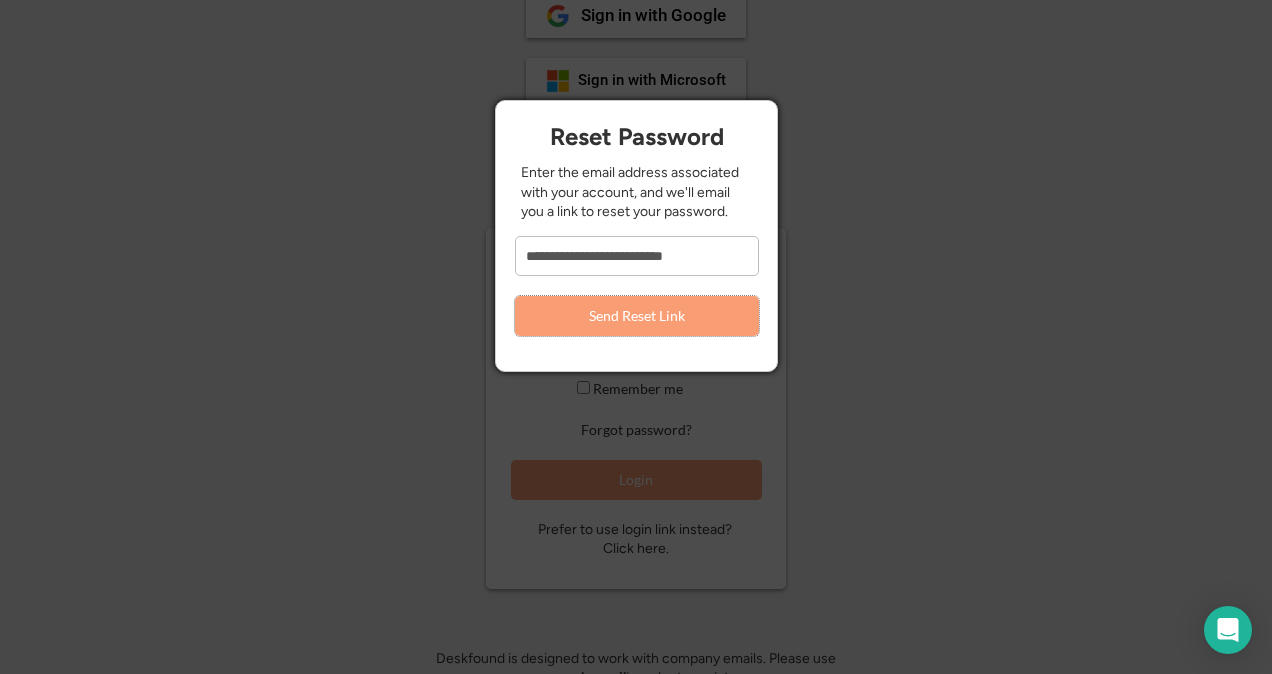 click on "Send Reset Link" at bounding box center (637, 316) 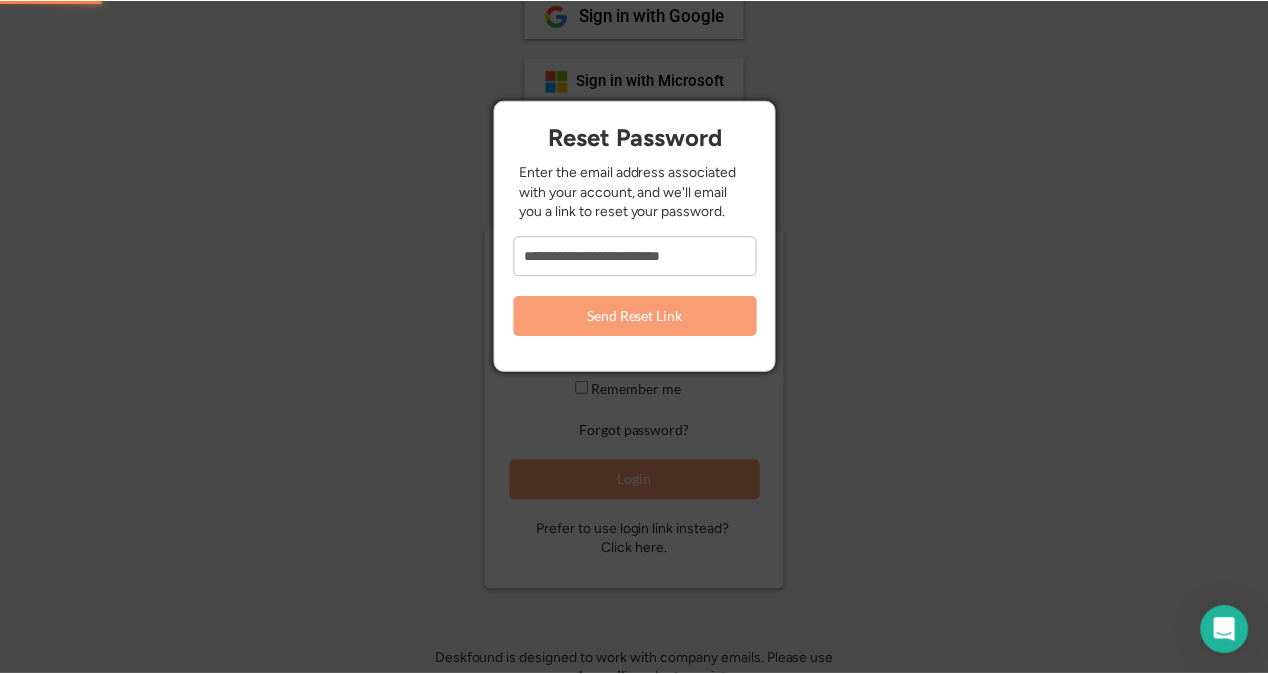 type 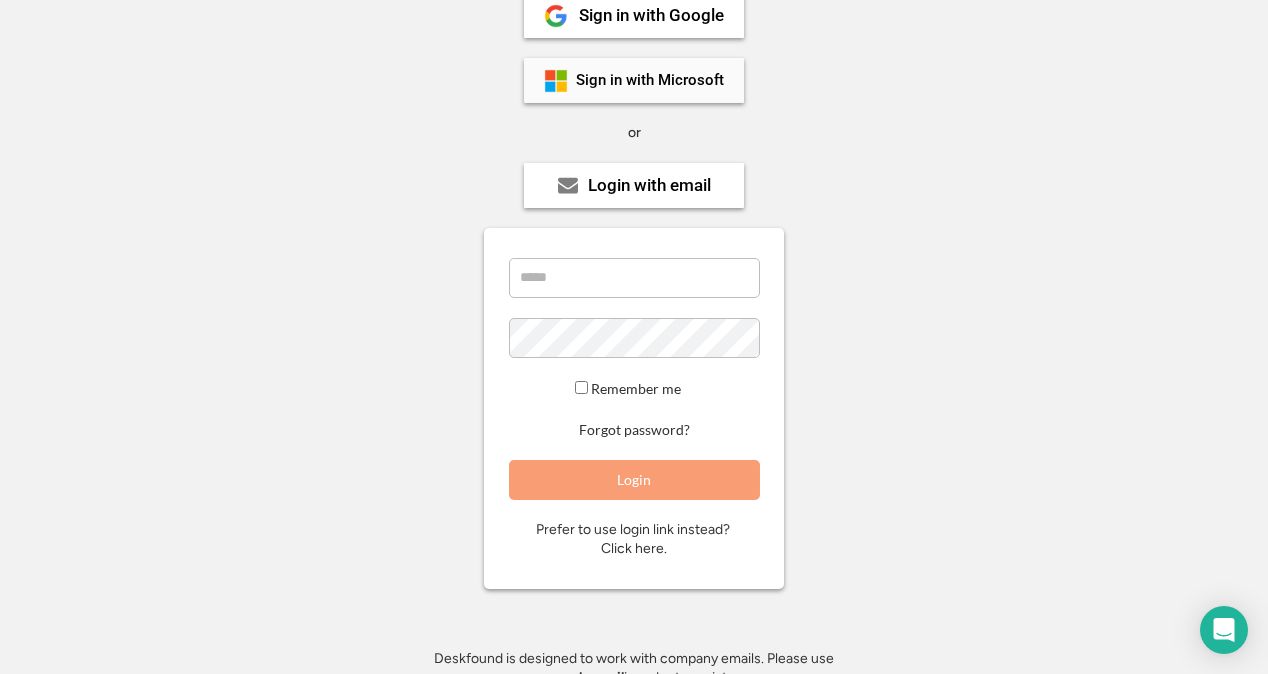 click on "Sign in with Microsoft" at bounding box center (650, 80) 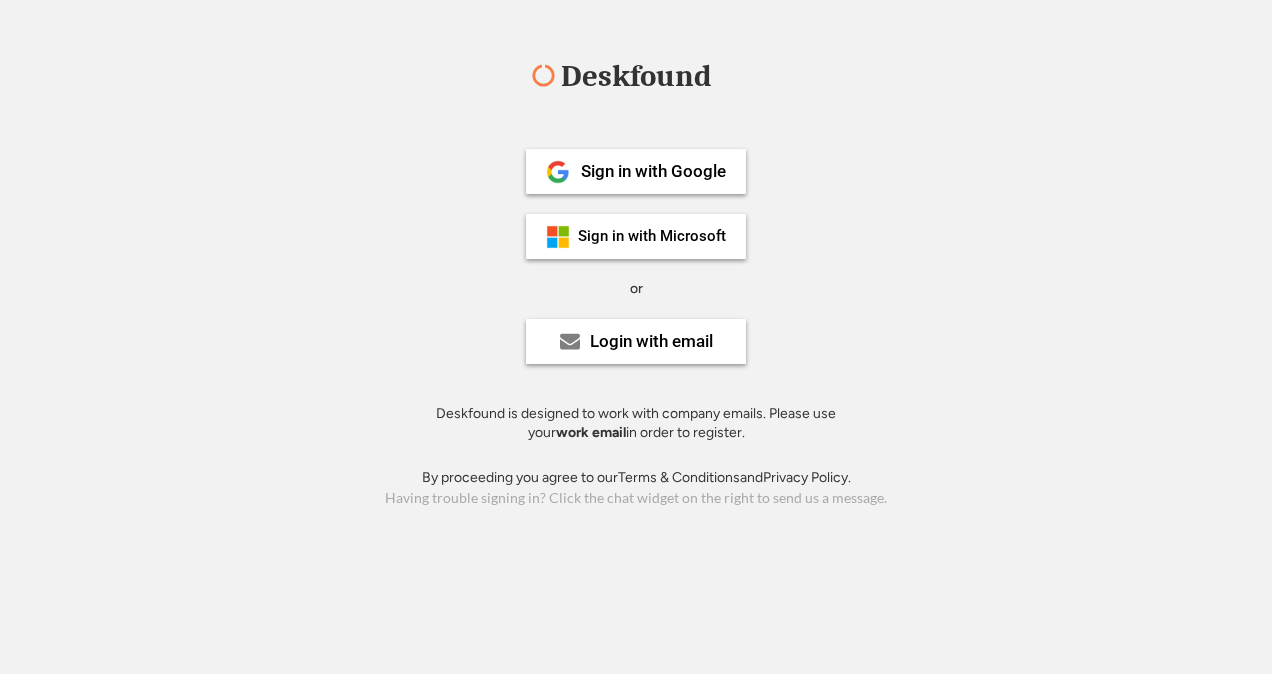 scroll, scrollTop: 0, scrollLeft: 0, axis: both 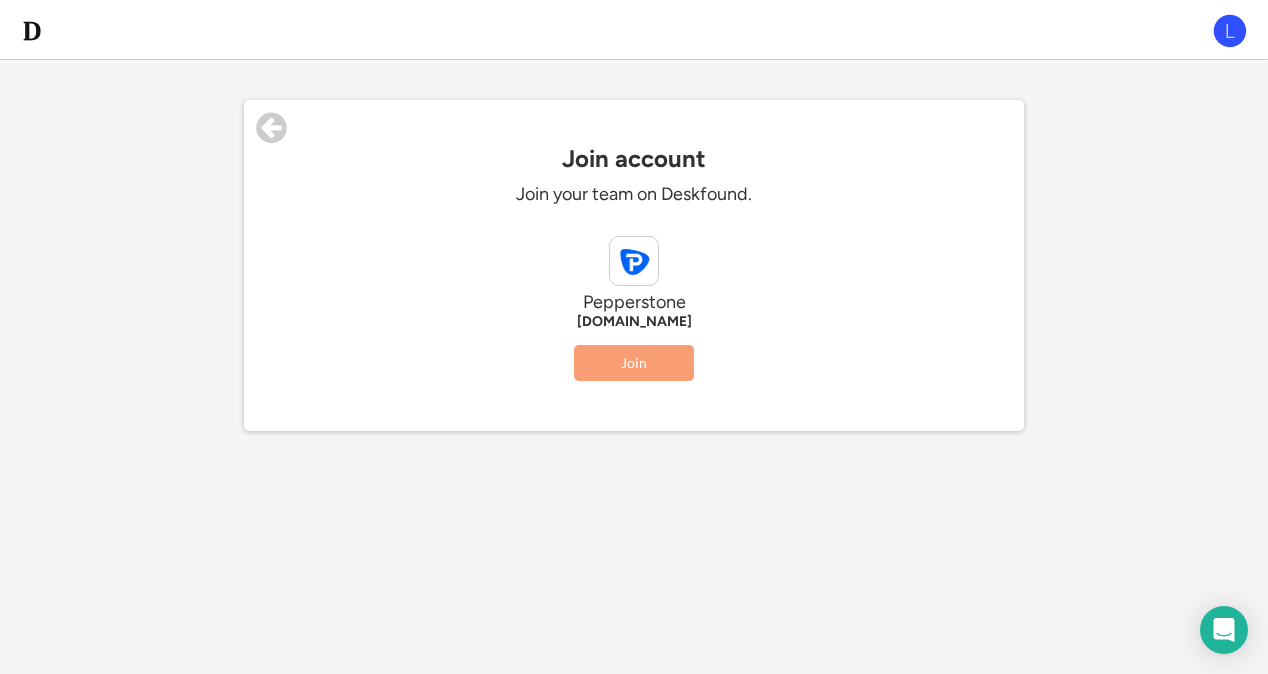 click on "Join" at bounding box center (634, 363) 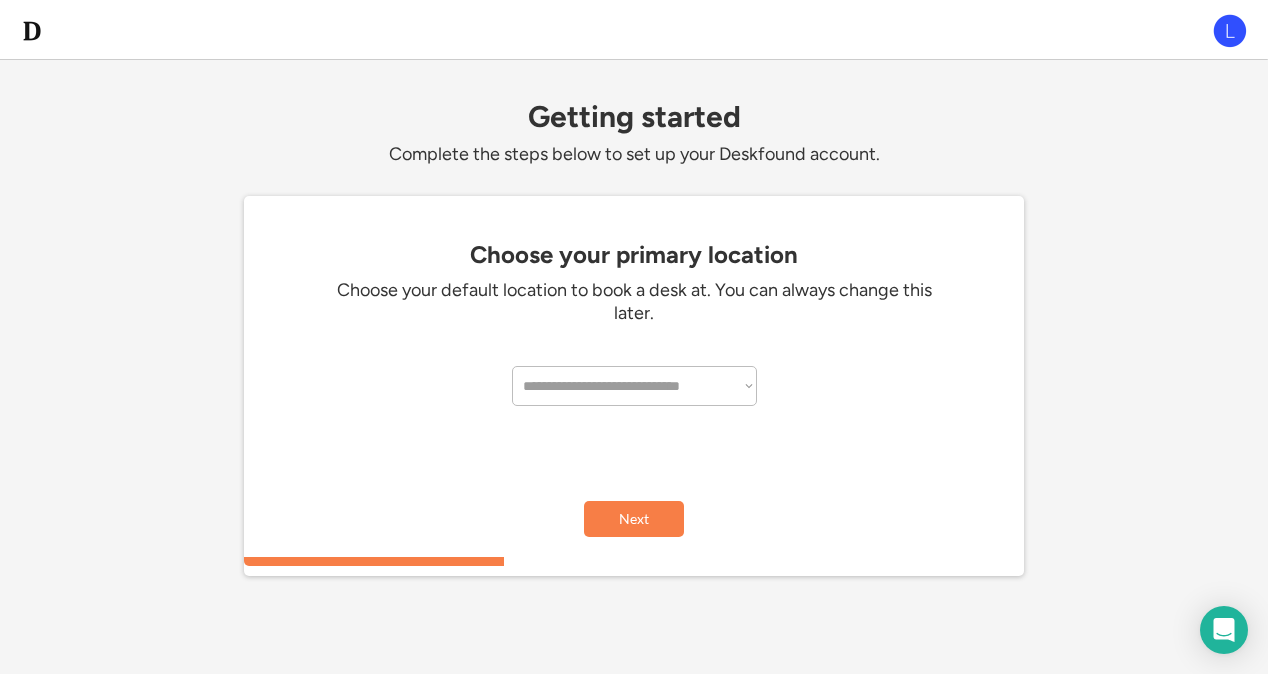 click on "**********" at bounding box center (634, 386) 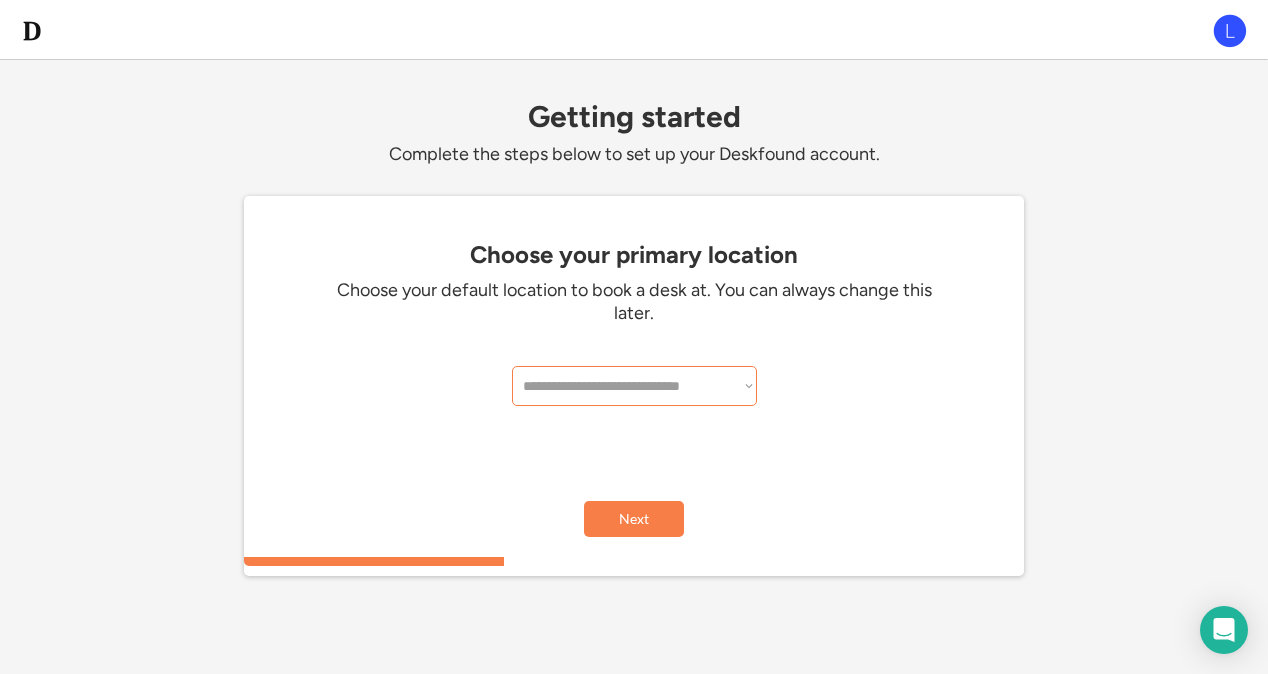 select on "**********" 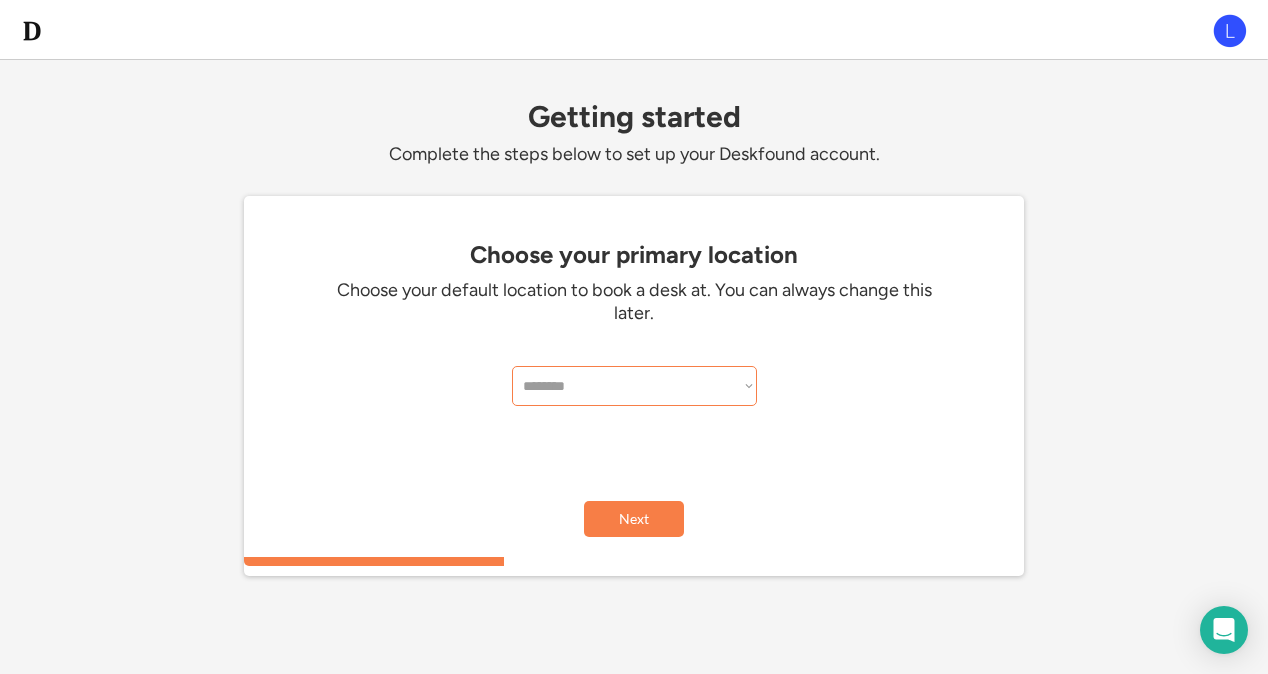 click on "**********" at bounding box center [634, 386] 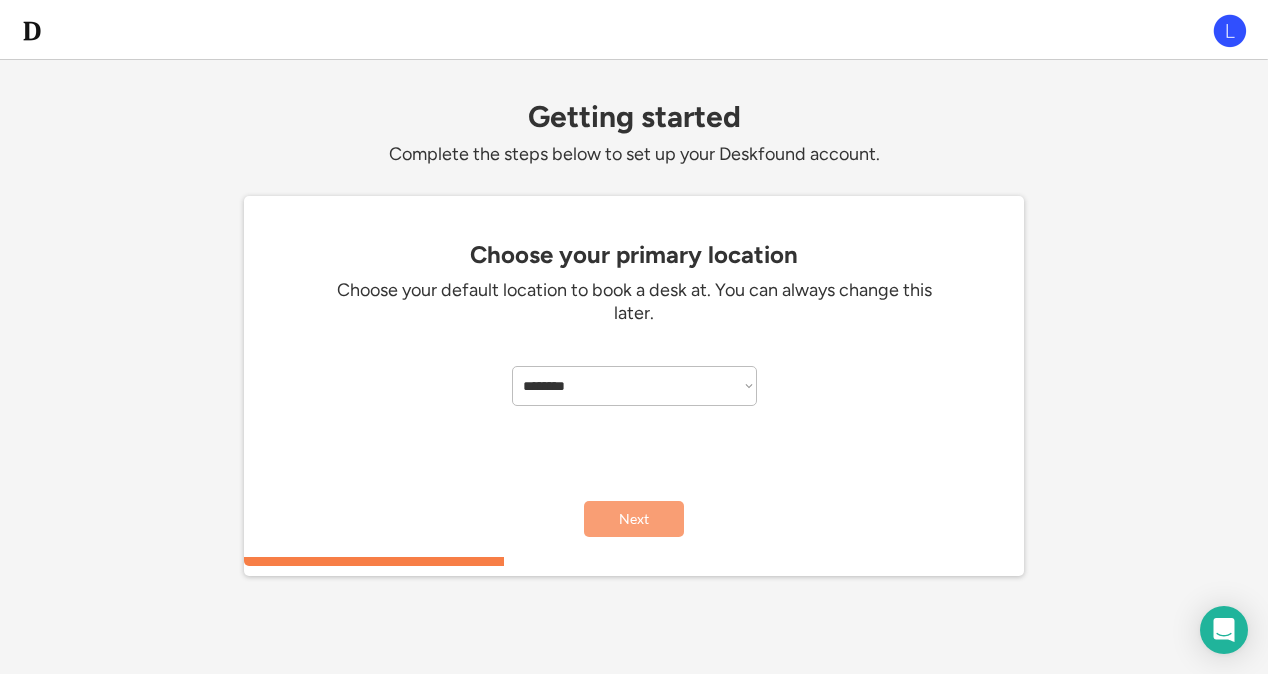 click on "Next" at bounding box center [634, 519] 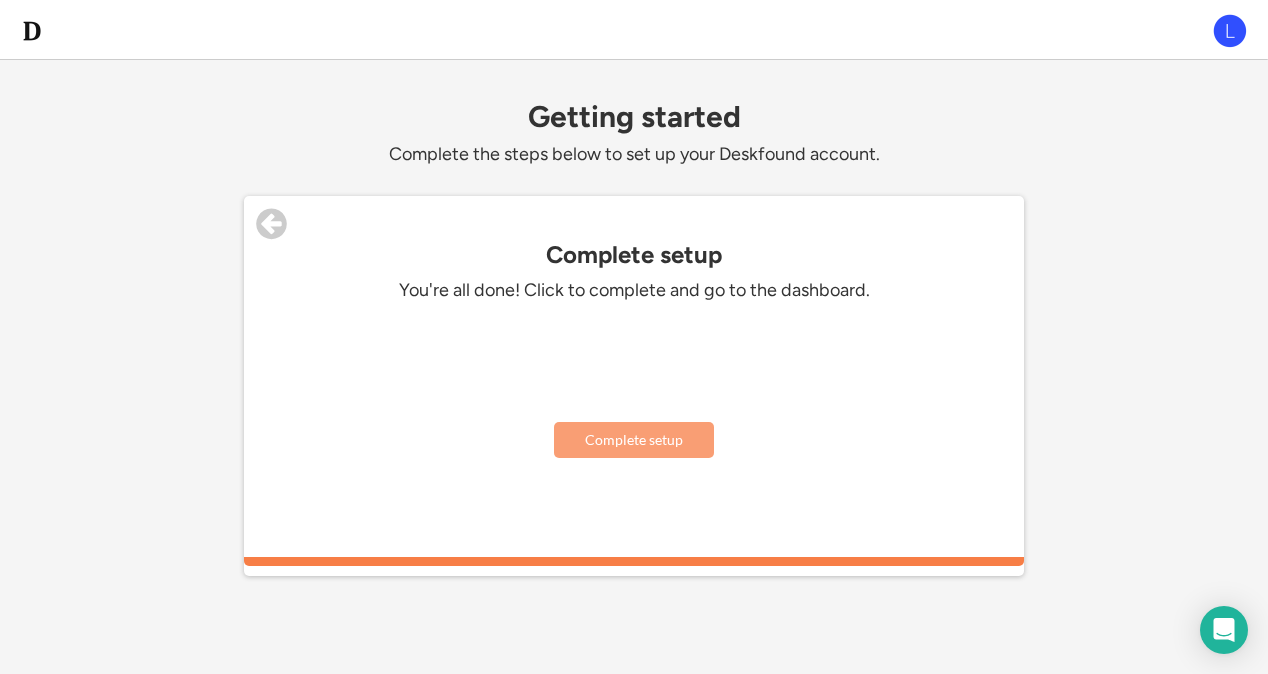click on "Complete setup" at bounding box center [634, 440] 